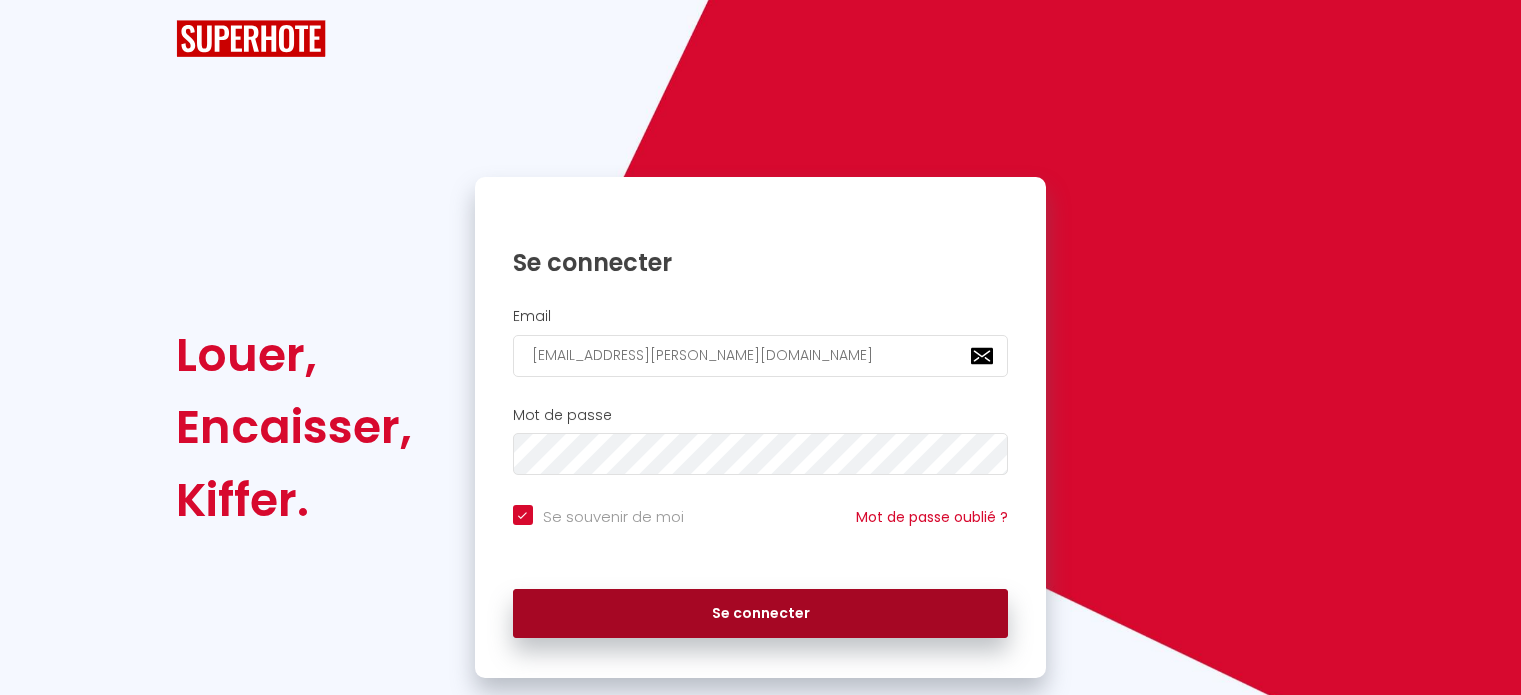 scroll, scrollTop: 0, scrollLeft: 0, axis: both 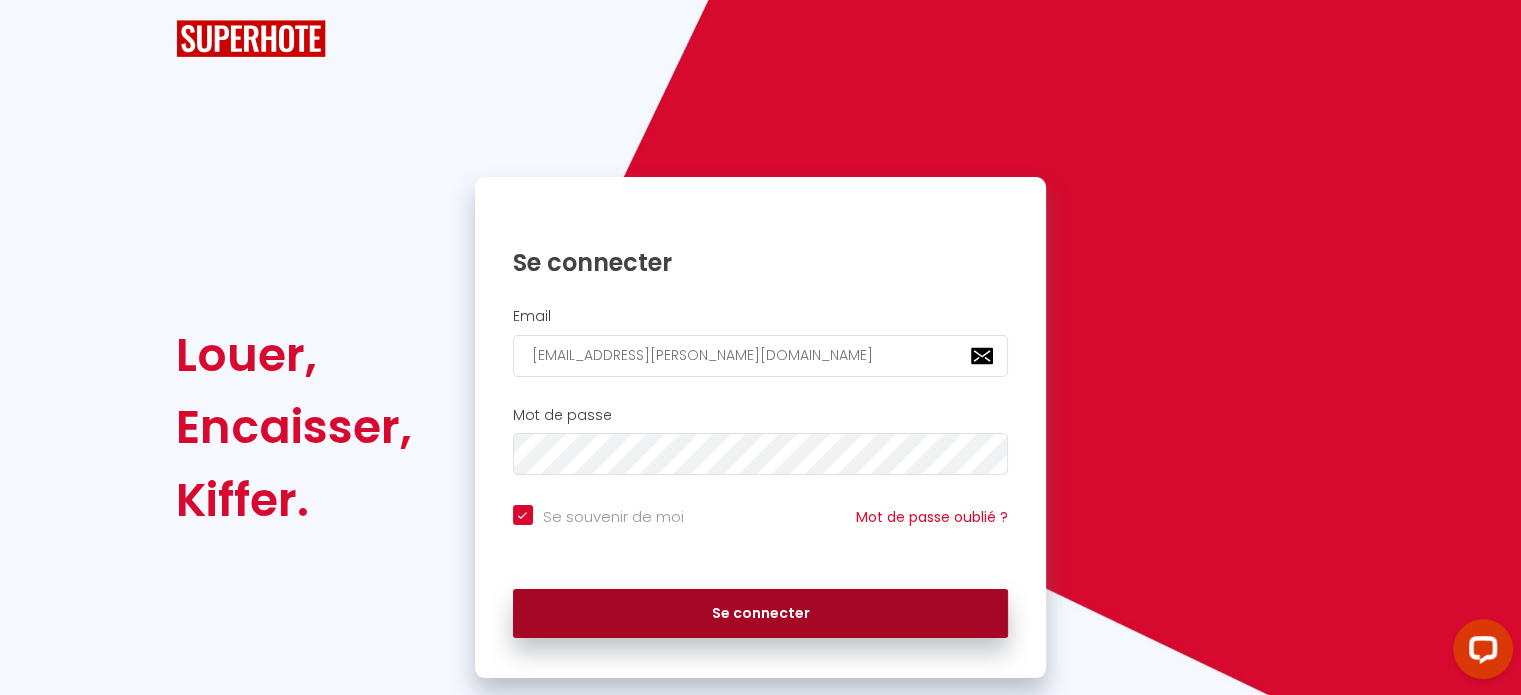 click on "Se connecter" at bounding box center (761, 614) 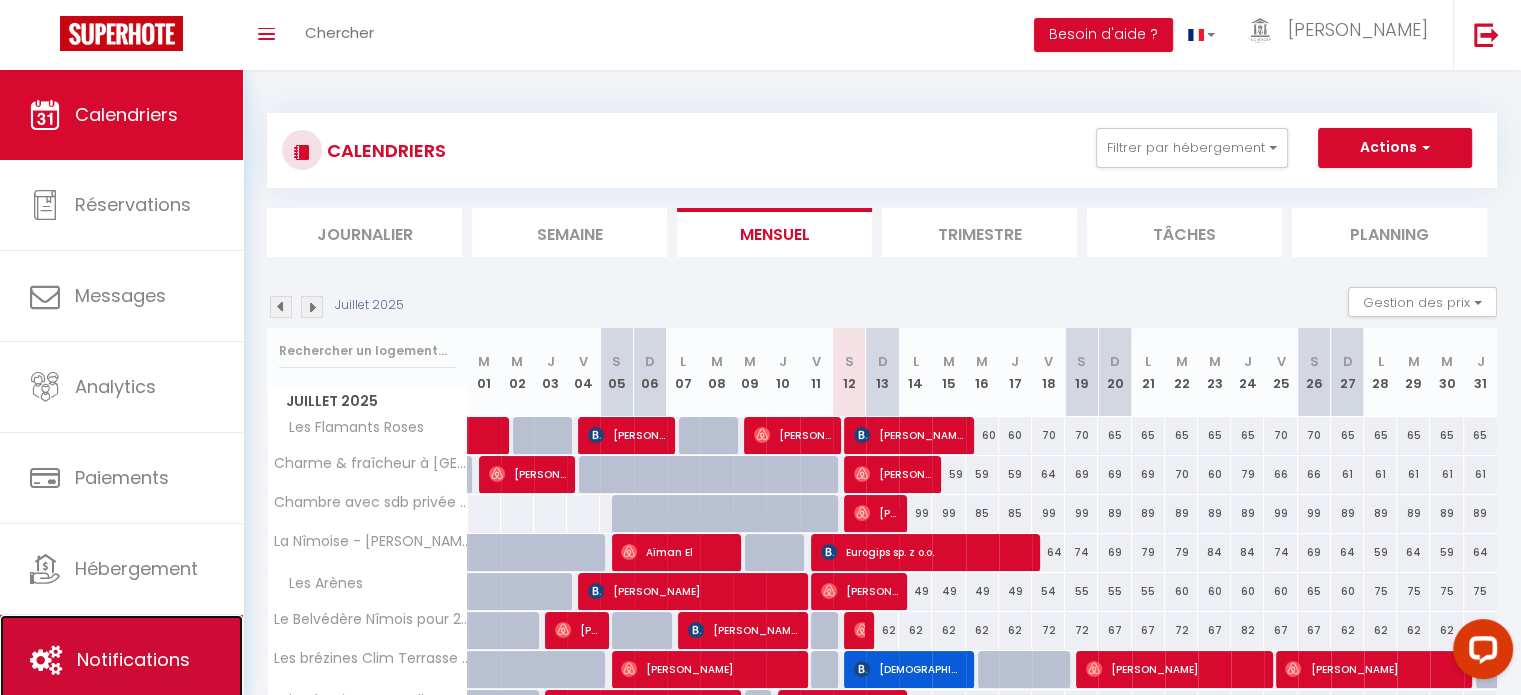 click on "Notifications" at bounding box center (121, 660) 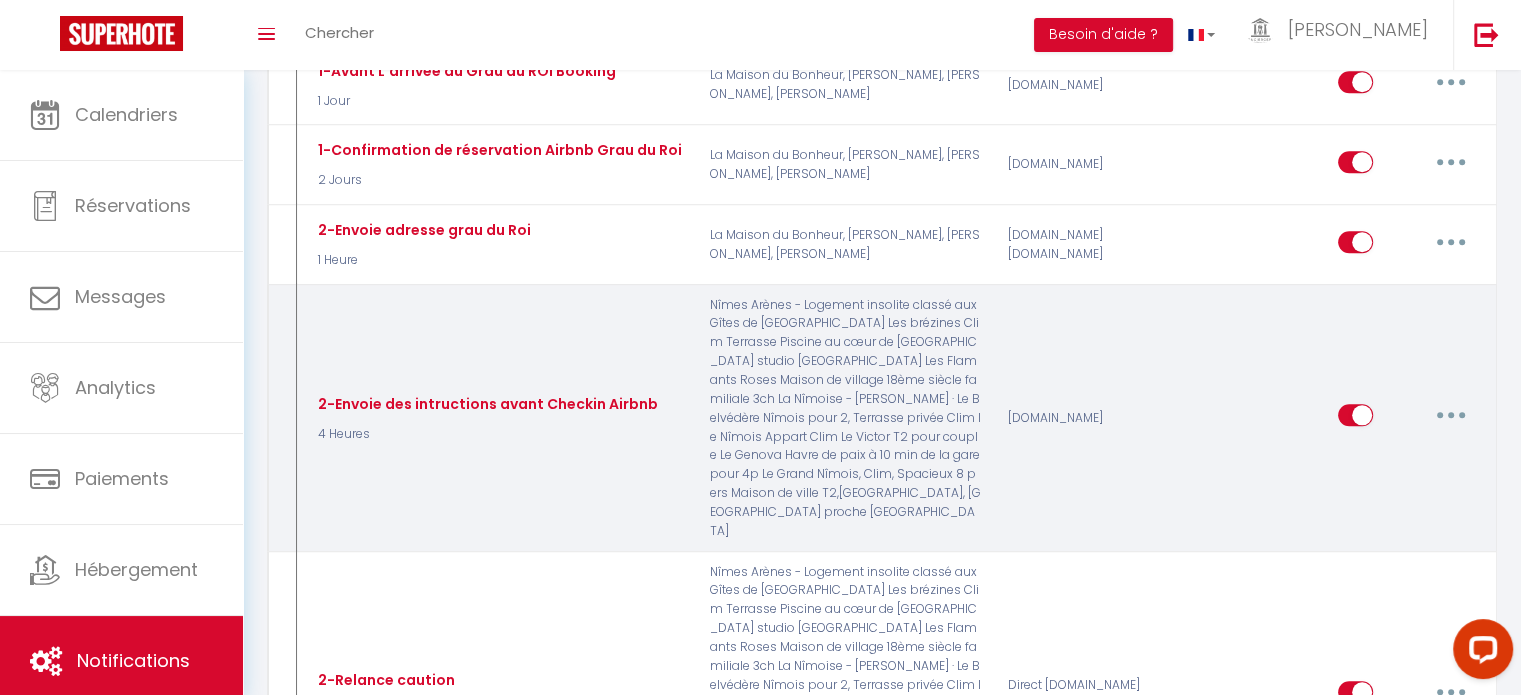 scroll, scrollTop: 2000, scrollLeft: 0, axis: vertical 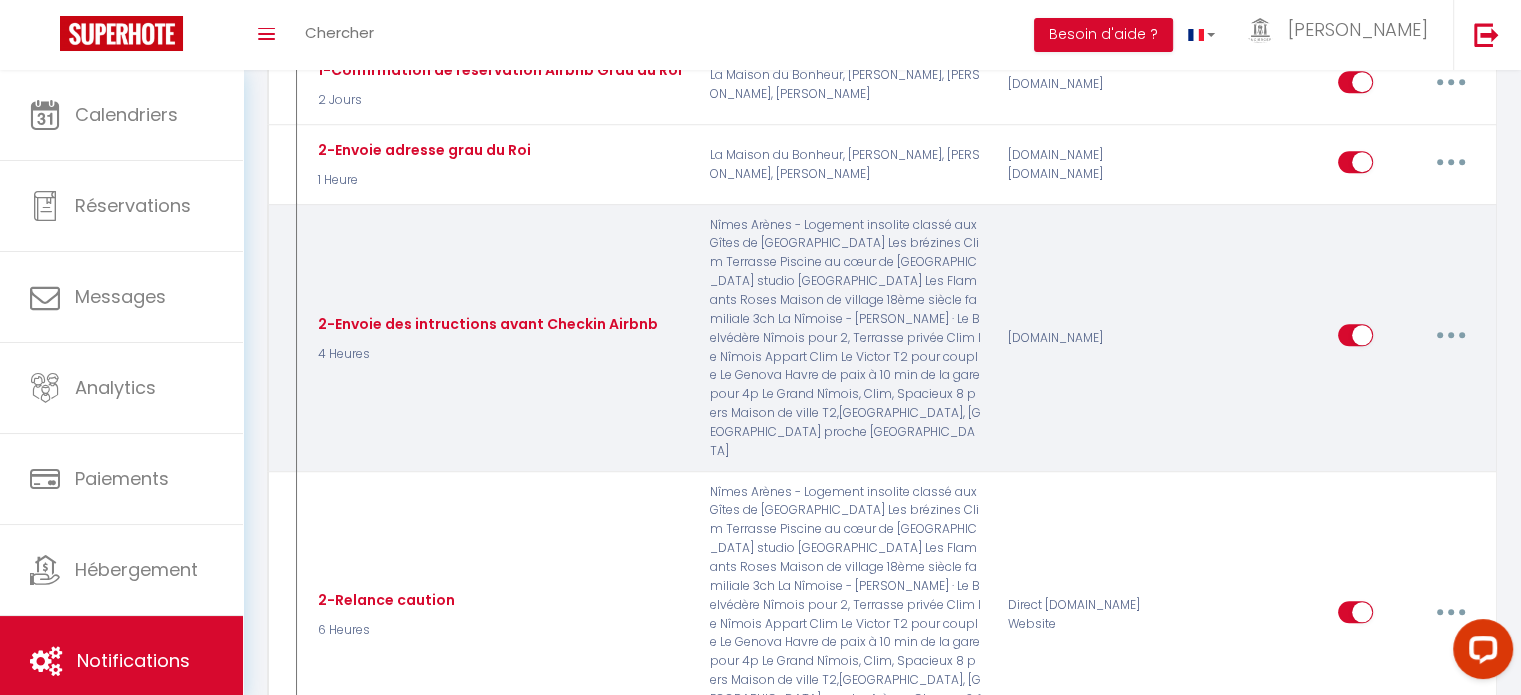 click at bounding box center (1451, 335) 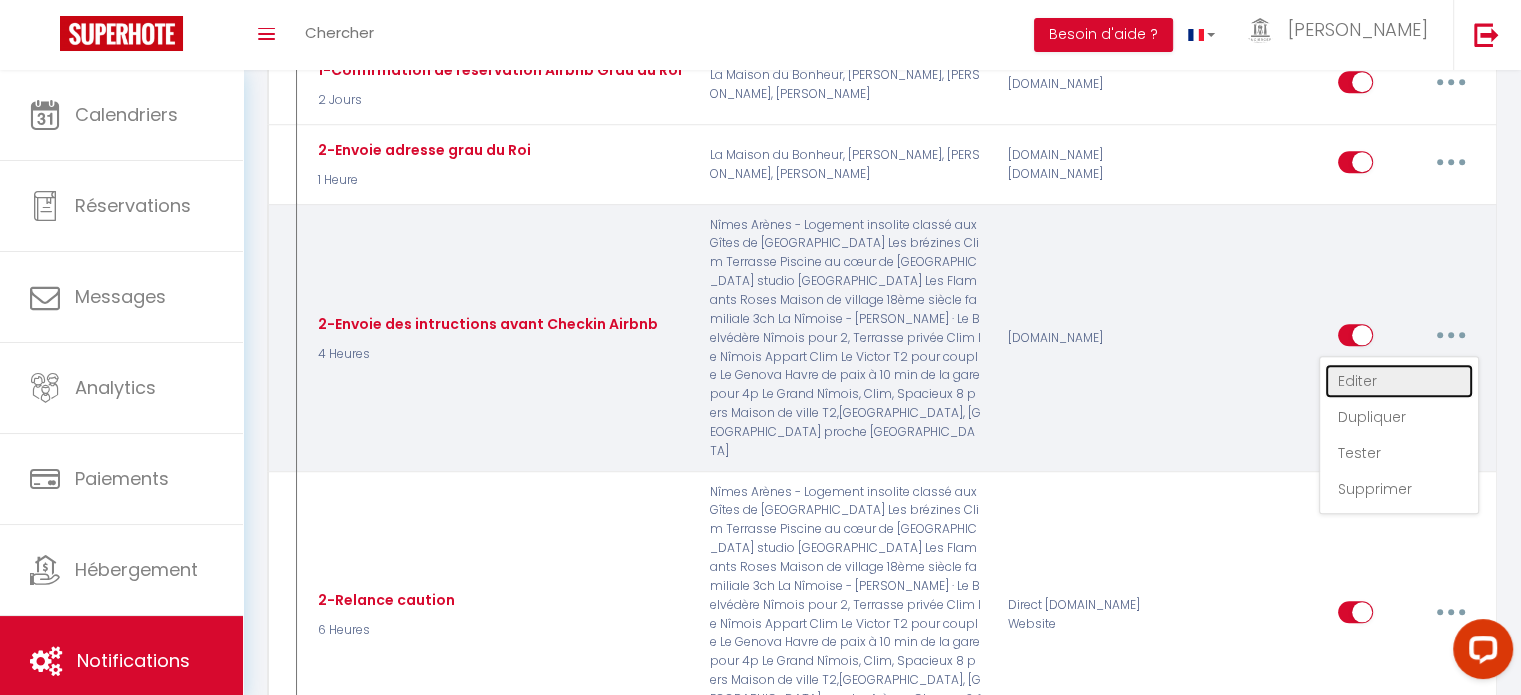 click on "Editer" at bounding box center (1399, 381) 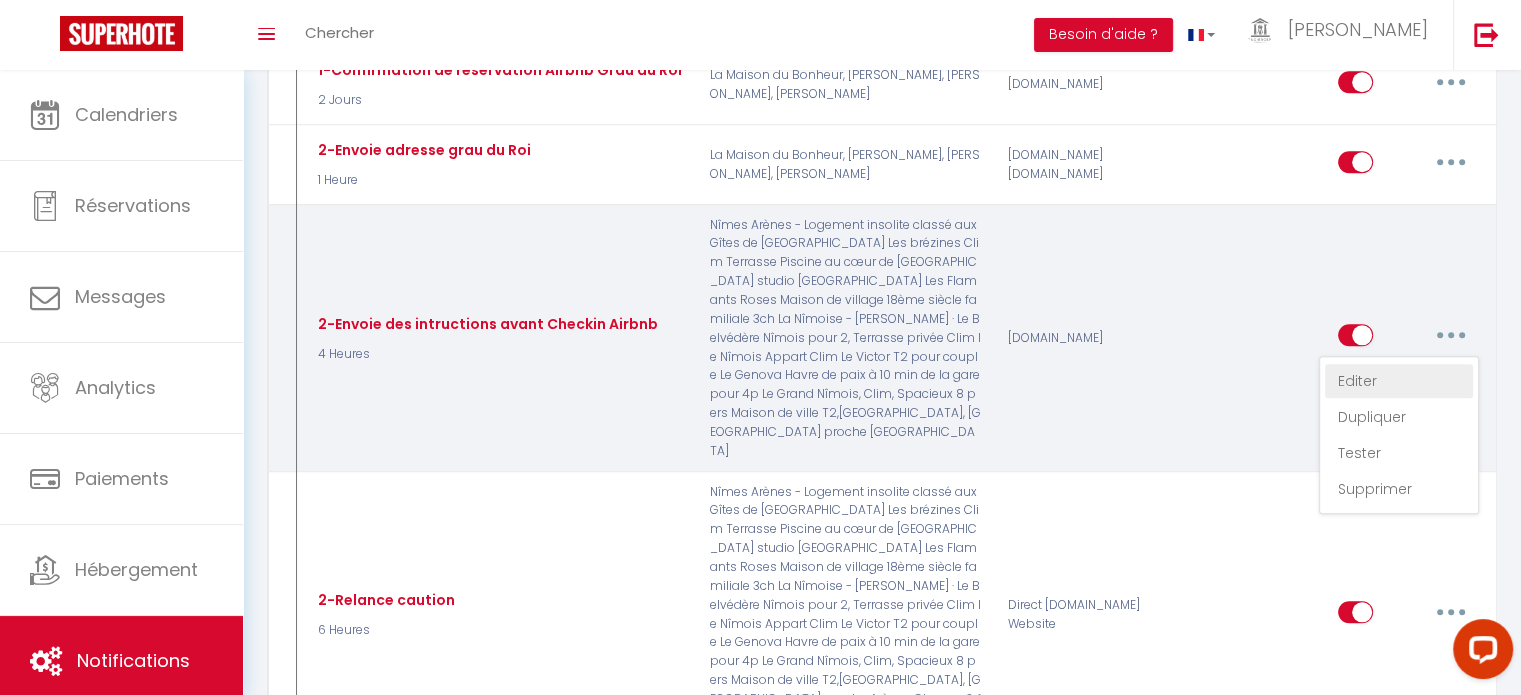 type on "2-Envoie des intructions avant Checkin Airbnb" 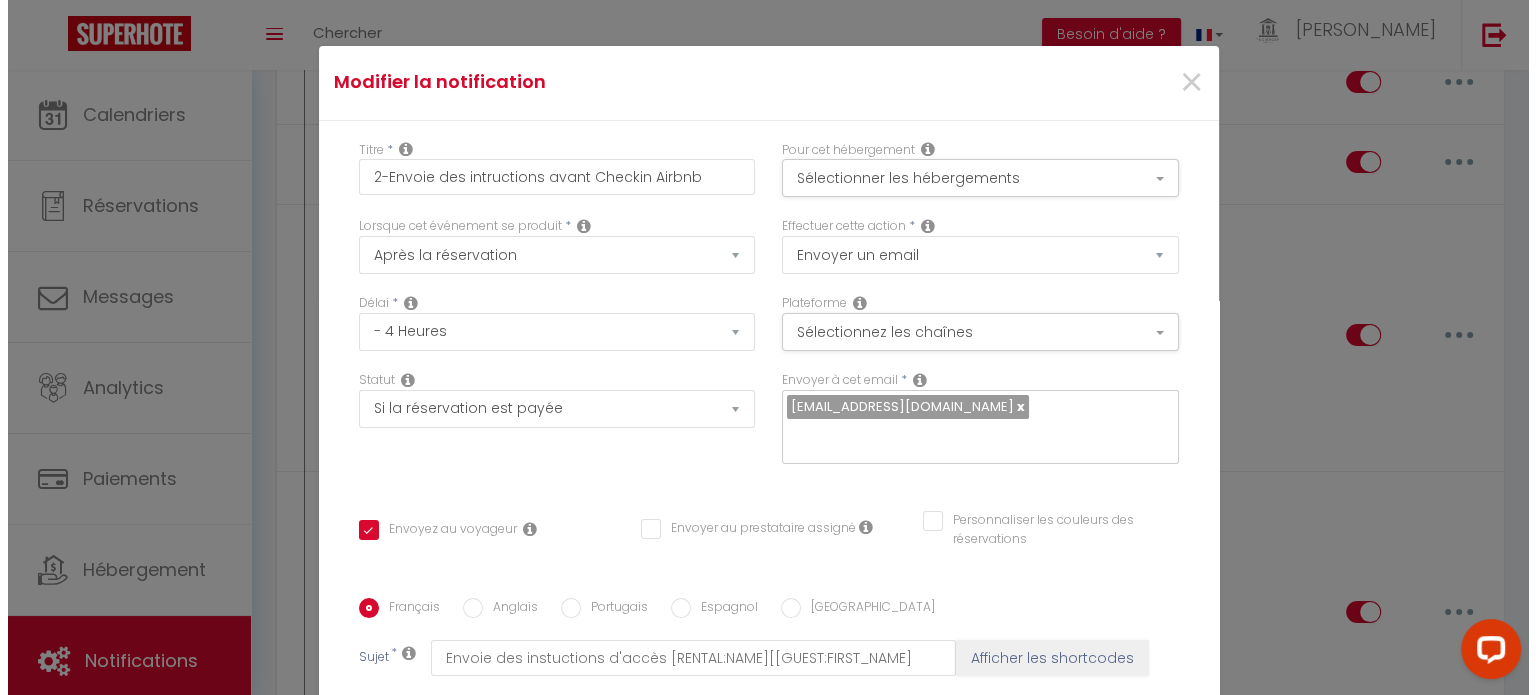 scroll, scrollTop: 1981, scrollLeft: 0, axis: vertical 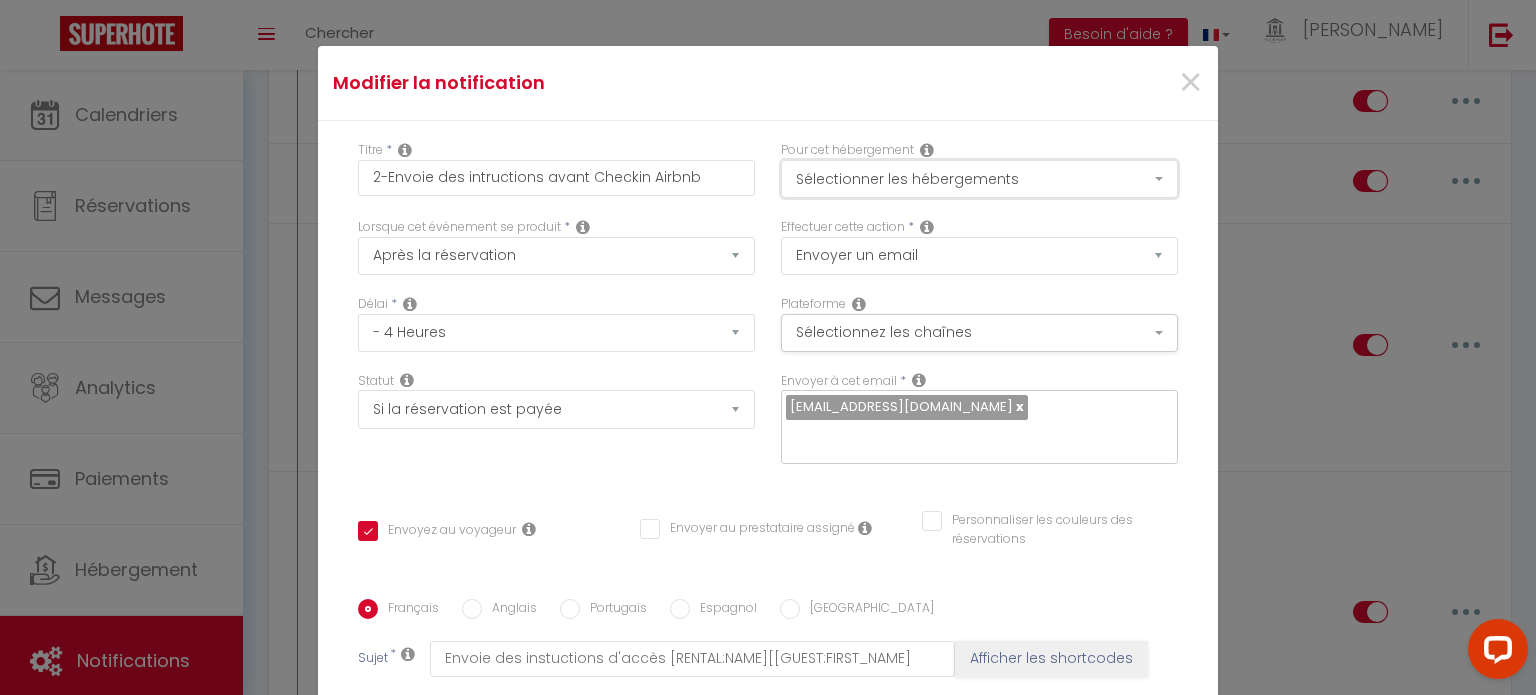 click on "Sélectionner les hébergements" at bounding box center (979, 179) 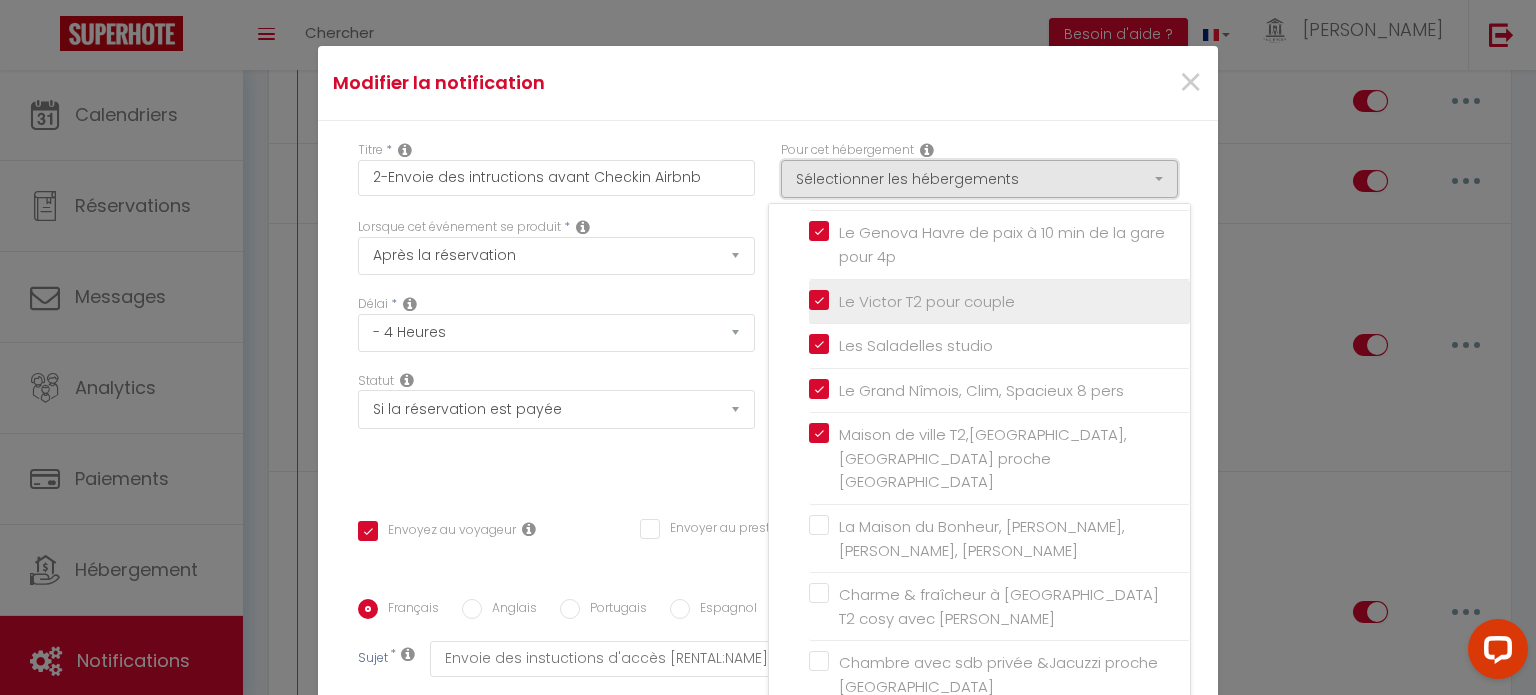 scroll, scrollTop: 500, scrollLeft: 0, axis: vertical 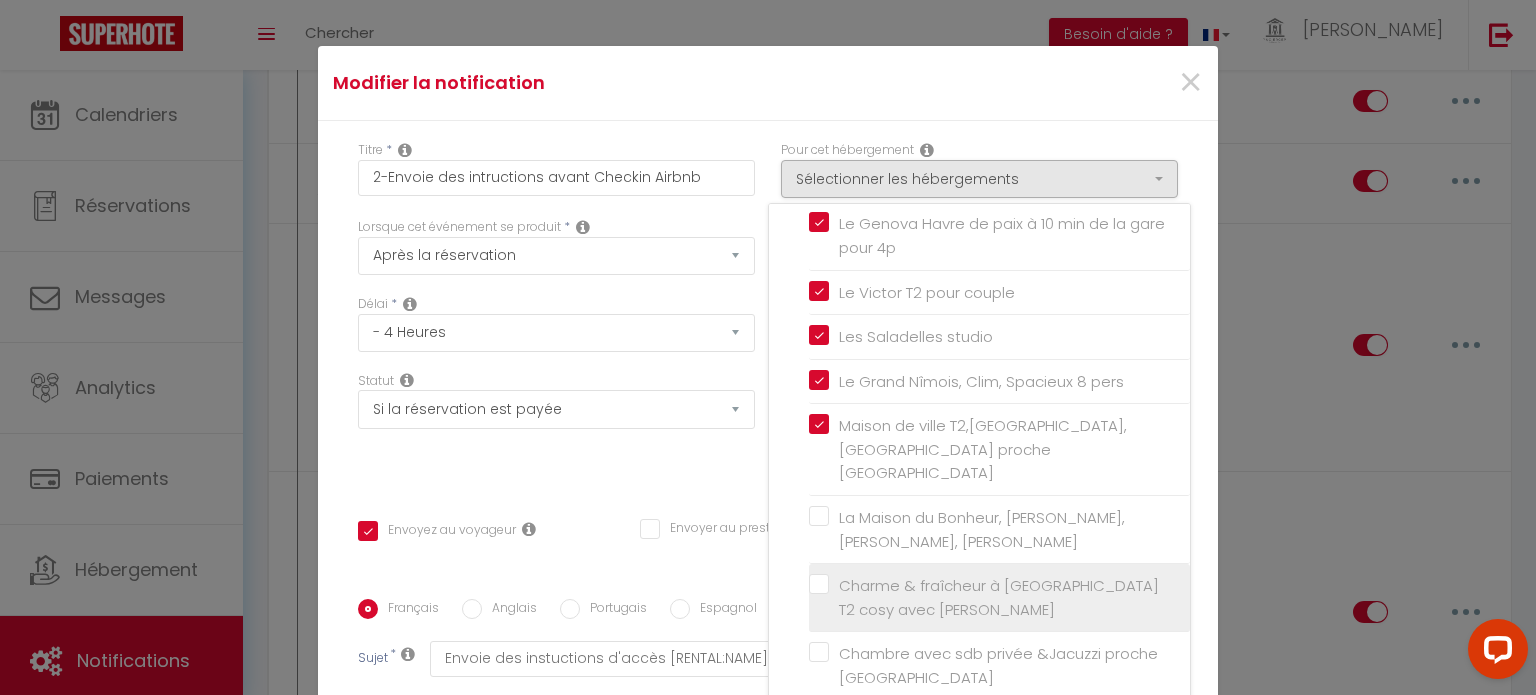 click on "Charme & fraîcheur à [GEOGRAPHIC_DATA] T2 cosy avec [PERSON_NAME]" at bounding box center (1003, 597) 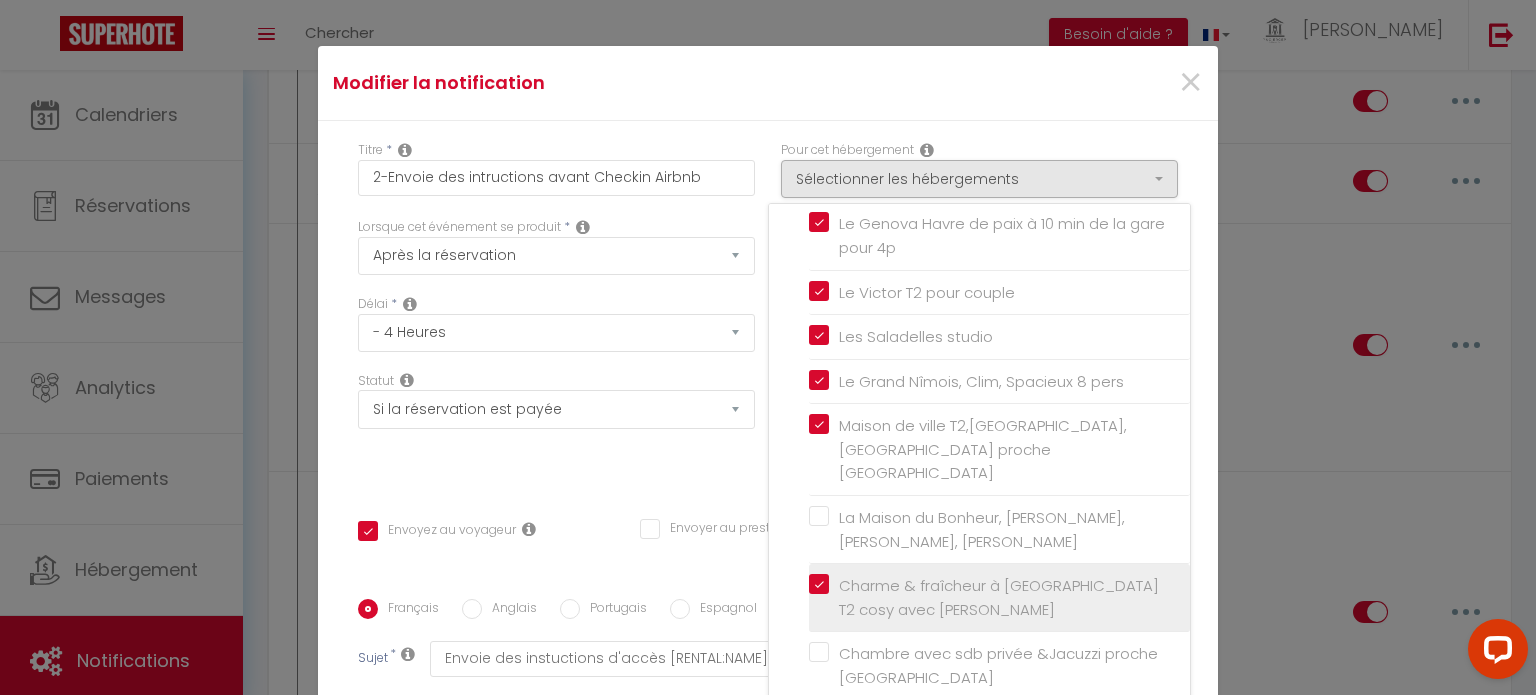 checkbox on "true" 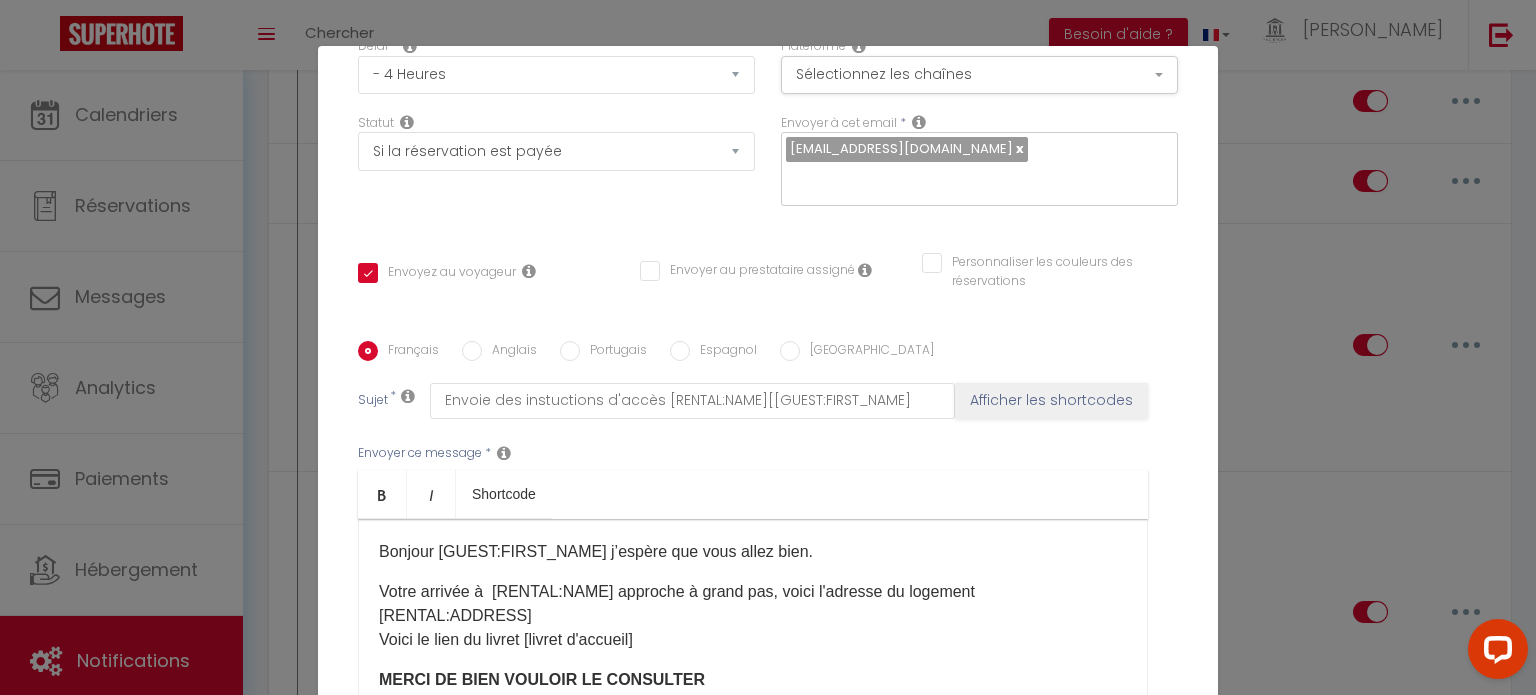 scroll, scrollTop: 396, scrollLeft: 0, axis: vertical 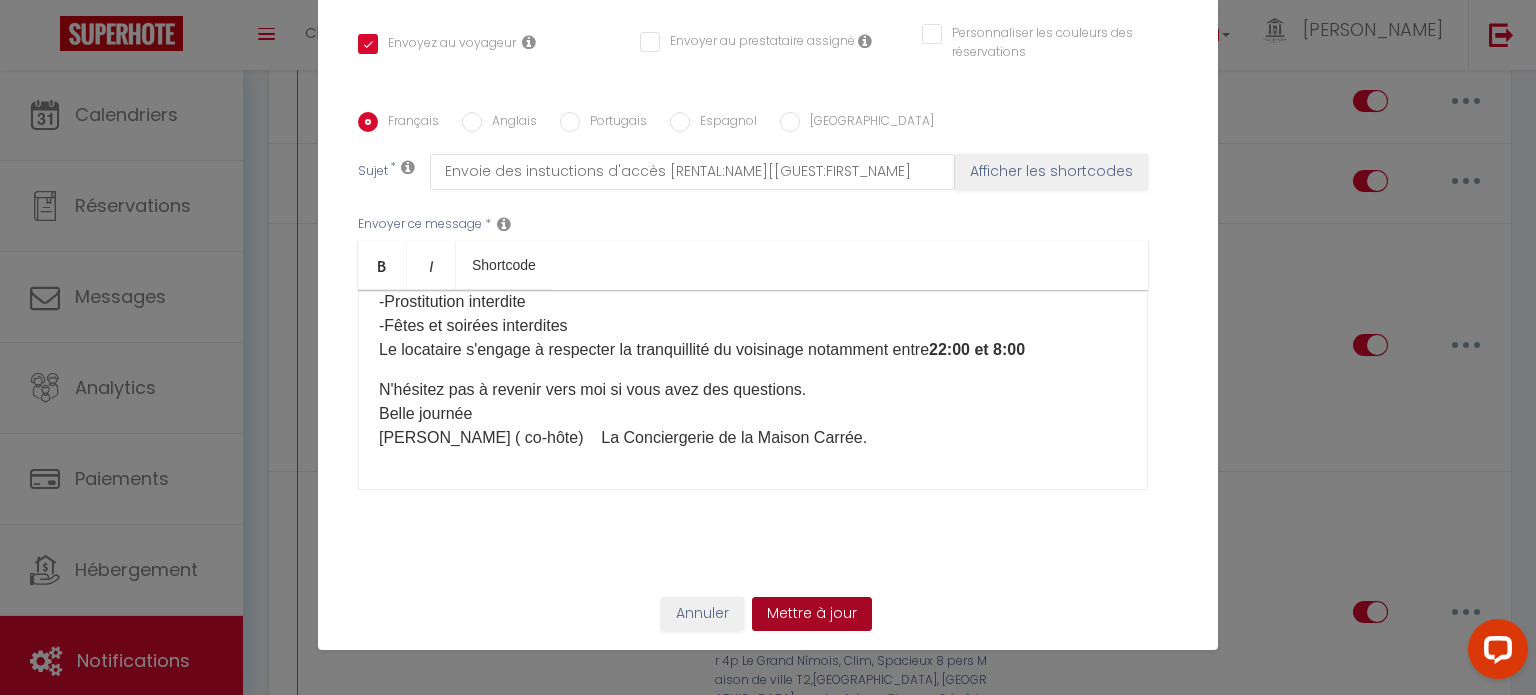 click on "Mettre à jour" at bounding box center (812, 614) 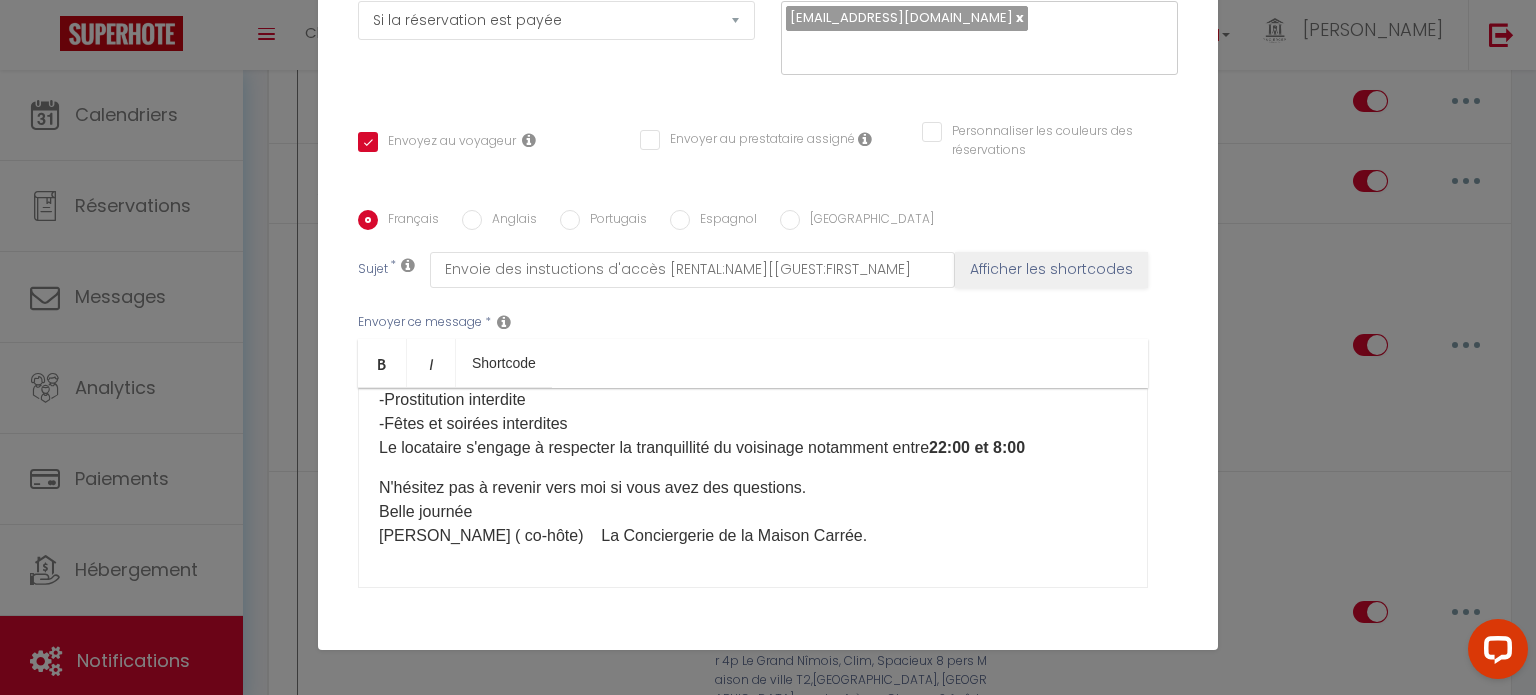 scroll, scrollTop: 413, scrollLeft: 0, axis: vertical 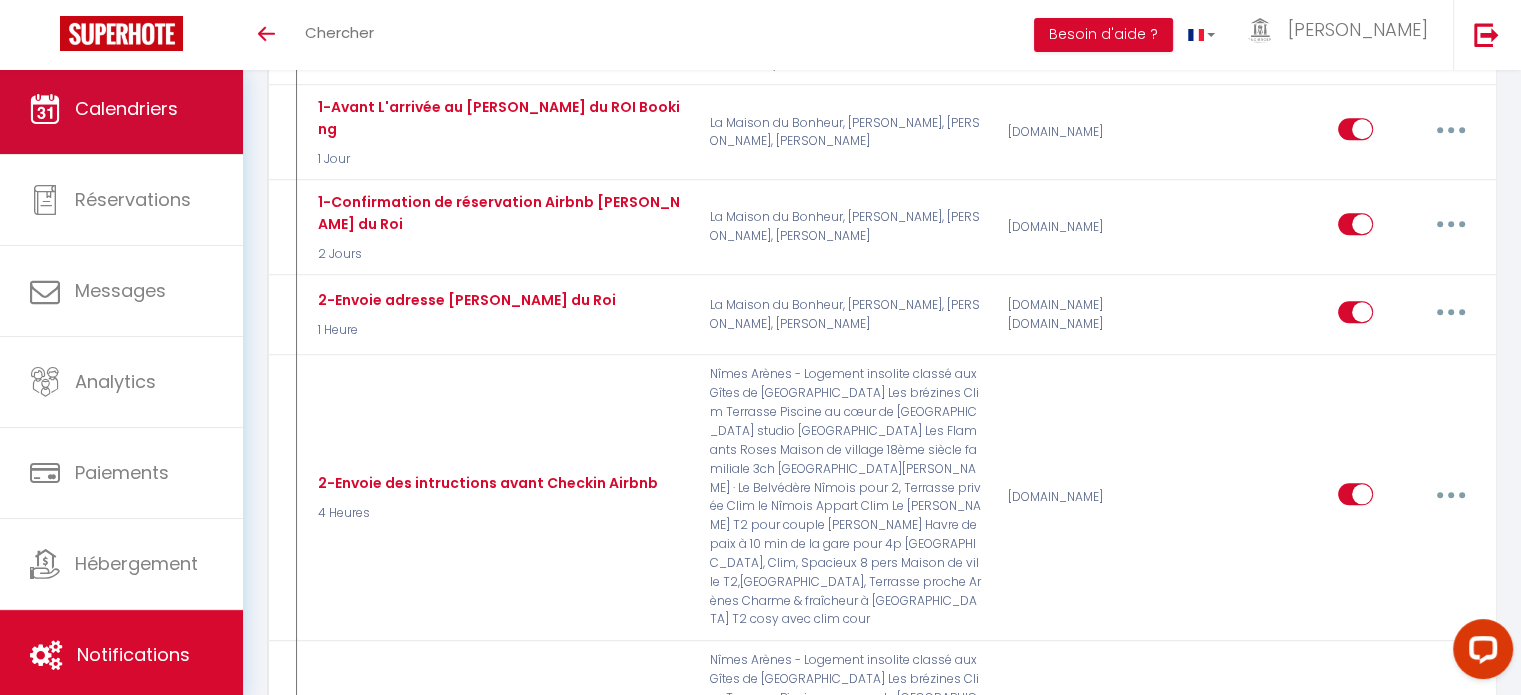 click on "Calendriers" at bounding box center (126, 108) 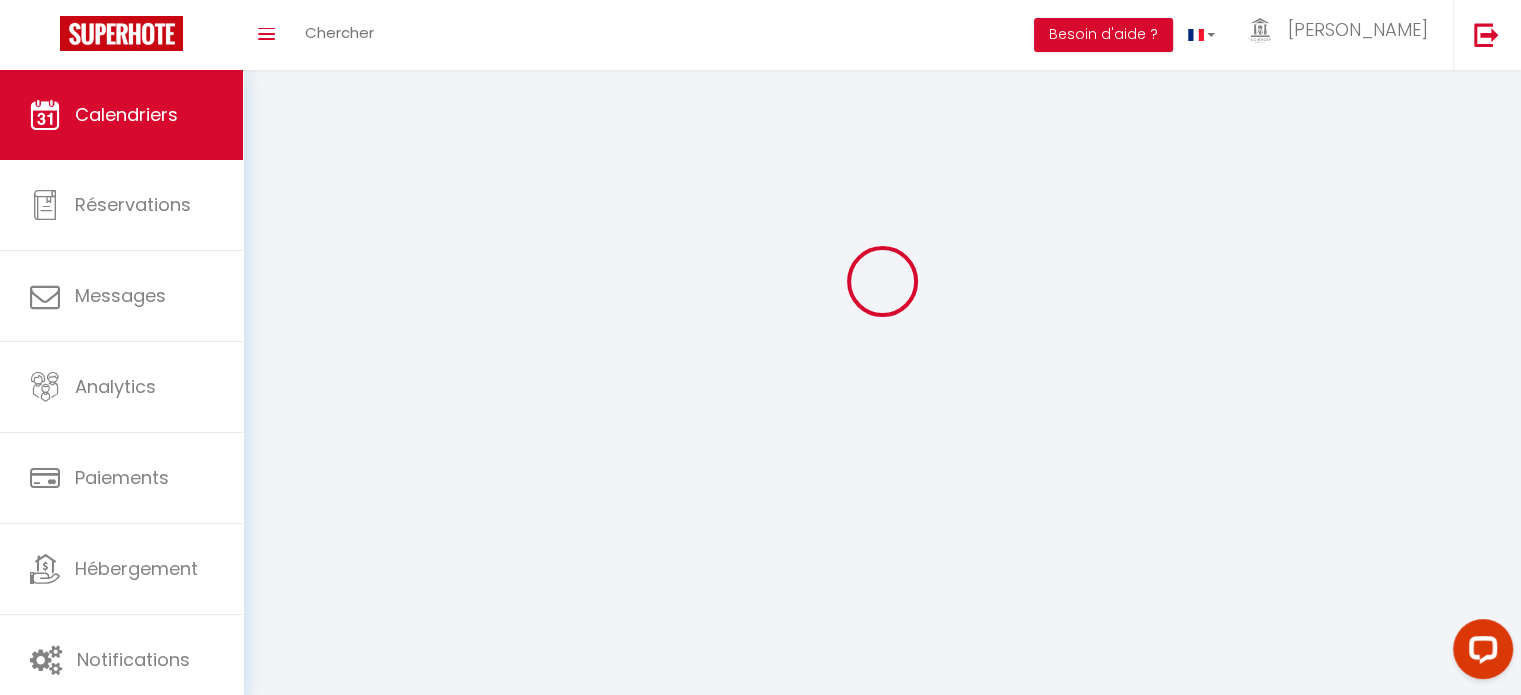 scroll, scrollTop: 0, scrollLeft: 0, axis: both 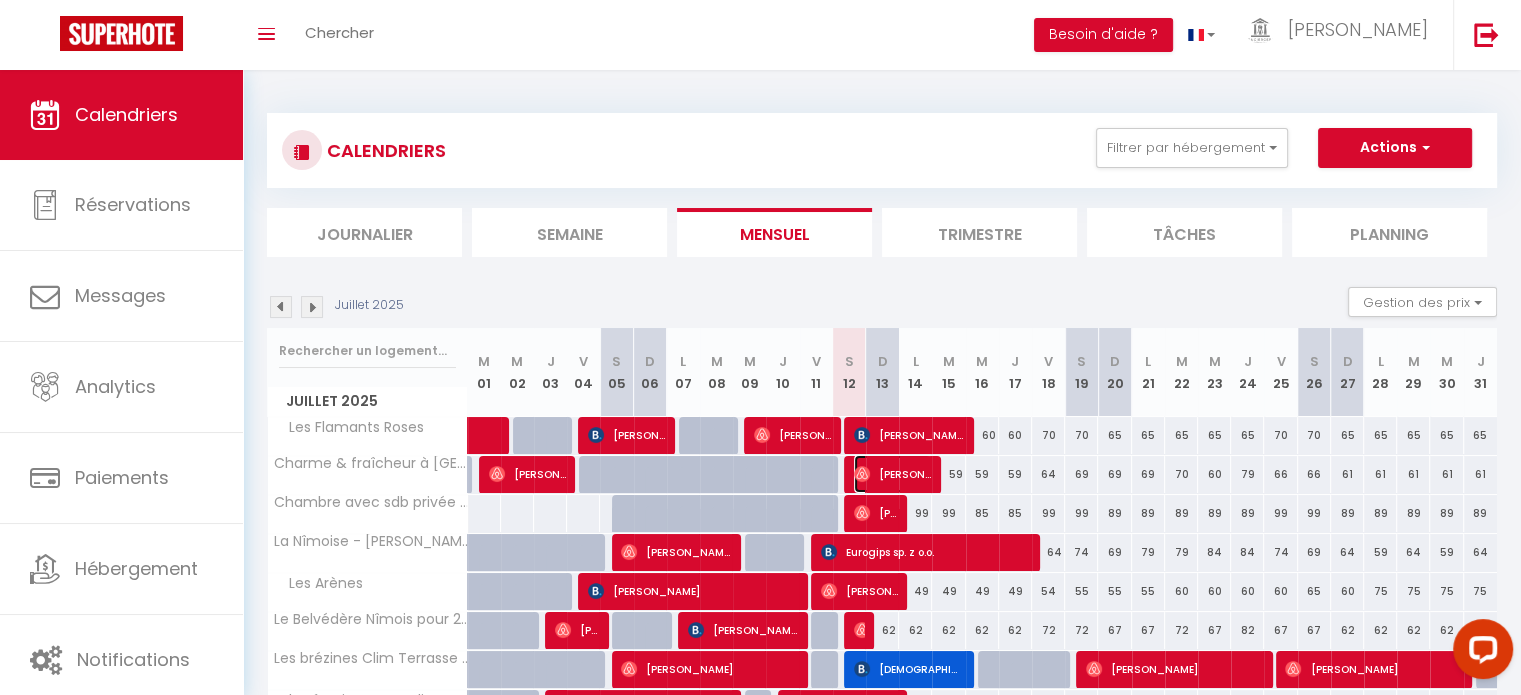 click on "[PERSON_NAME]" at bounding box center (892, 474) 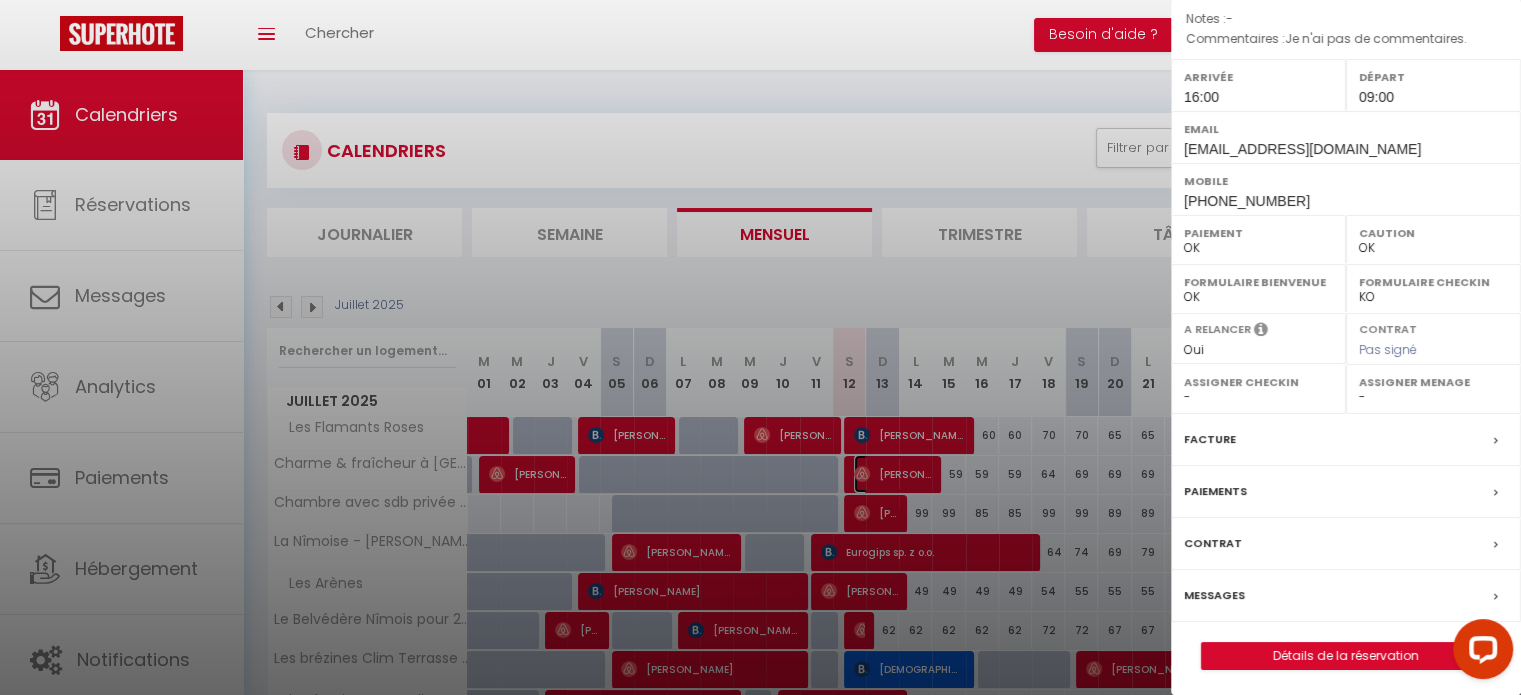 scroll, scrollTop: 253, scrollLeft: 0, axis: vertical 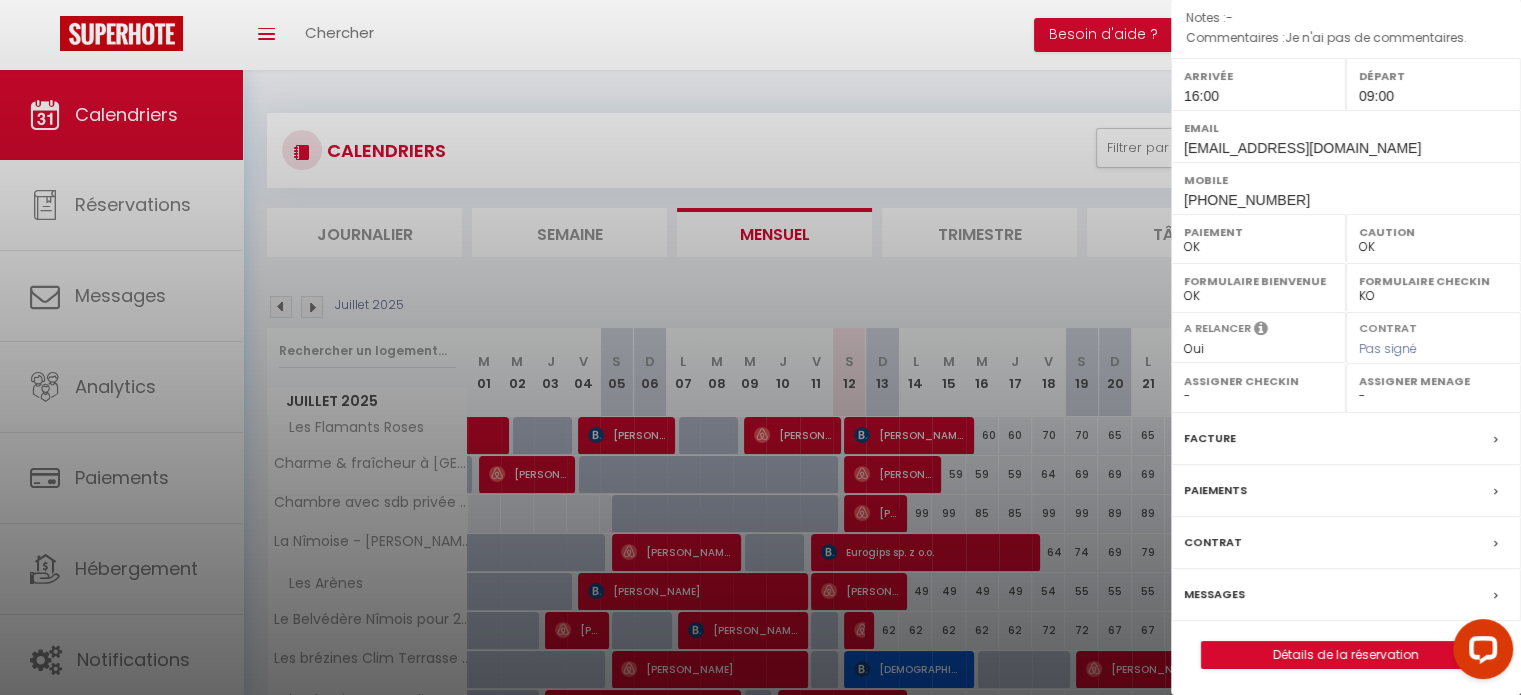 click on "Messages" at bounding box center (1346, 595) 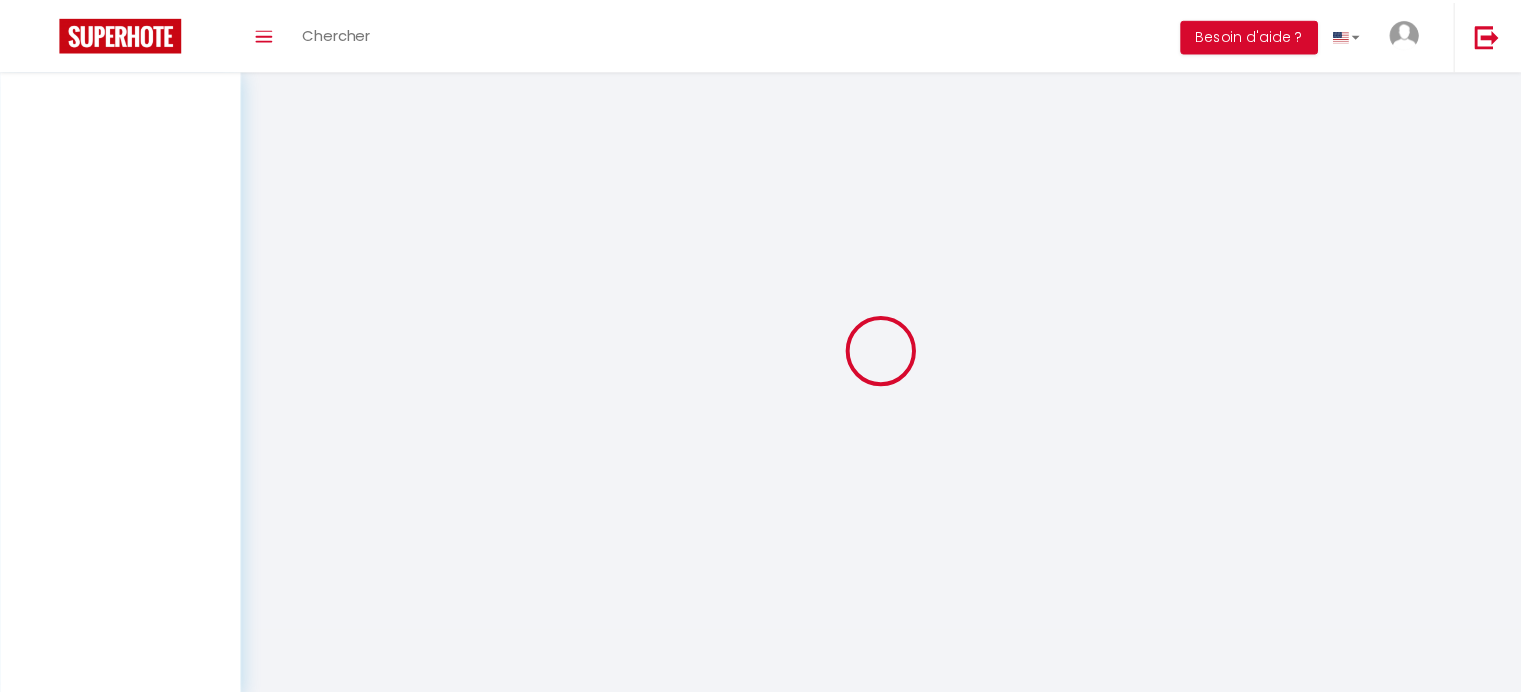 scroll, scrollTop: 0, scrollLeft: 0, axis: both 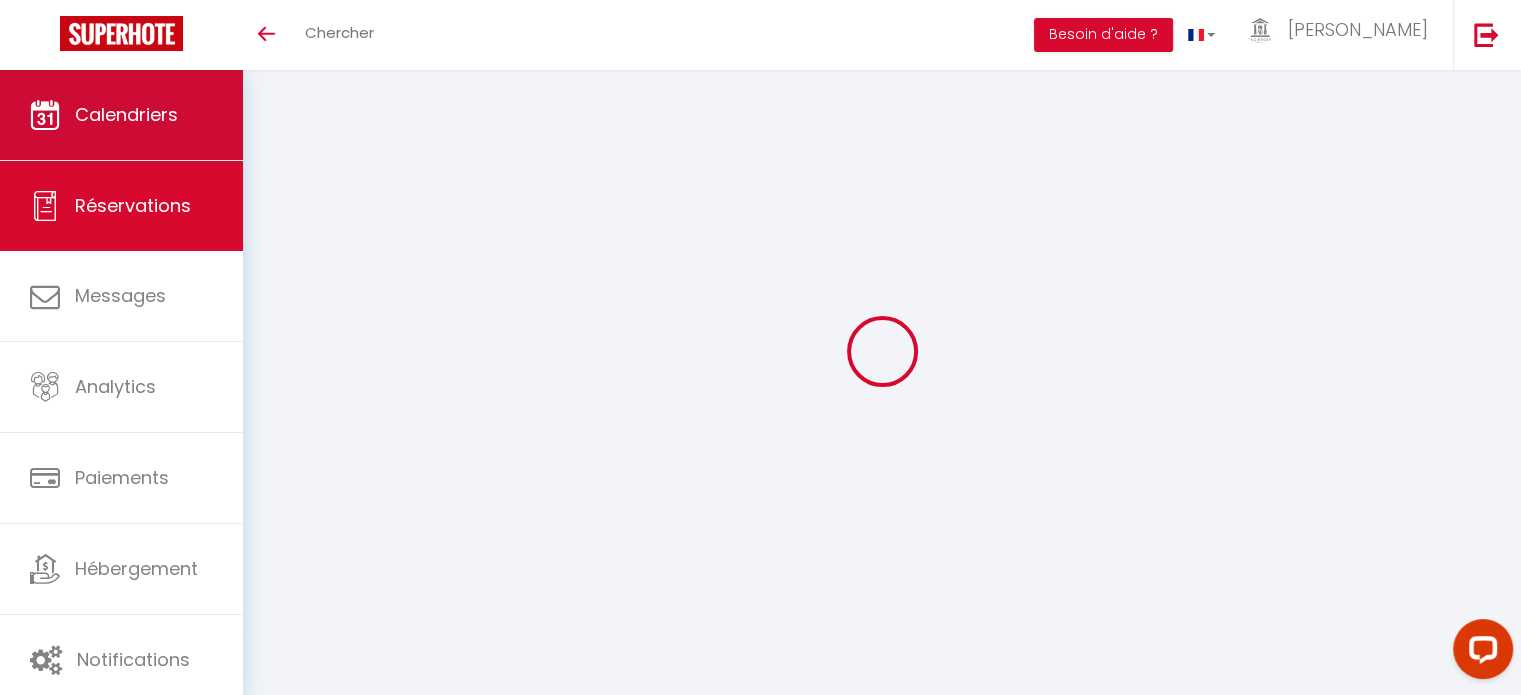 click on "Calendriers" at bounding box center [121, 115] 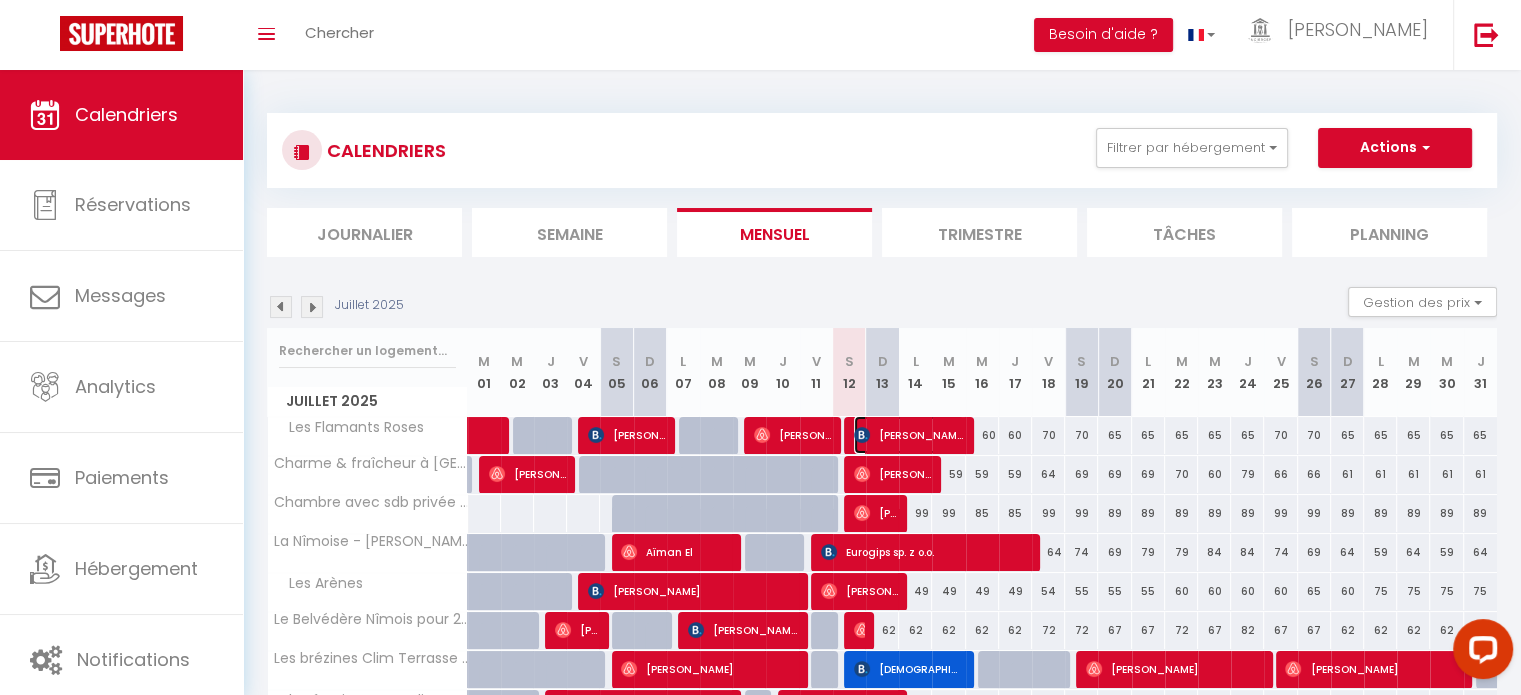 click on "[PERSON_NAME]" at bounding box center (909, 435) 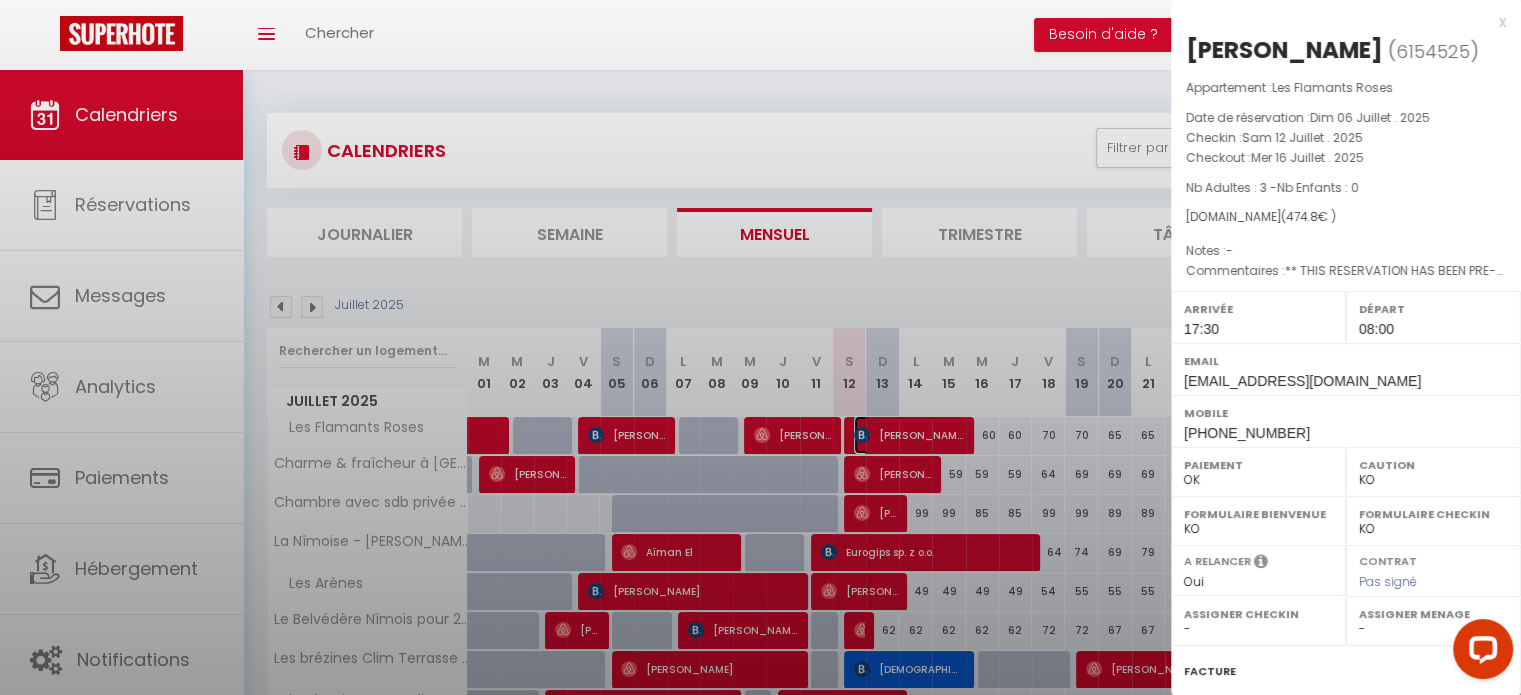 select on "21315" 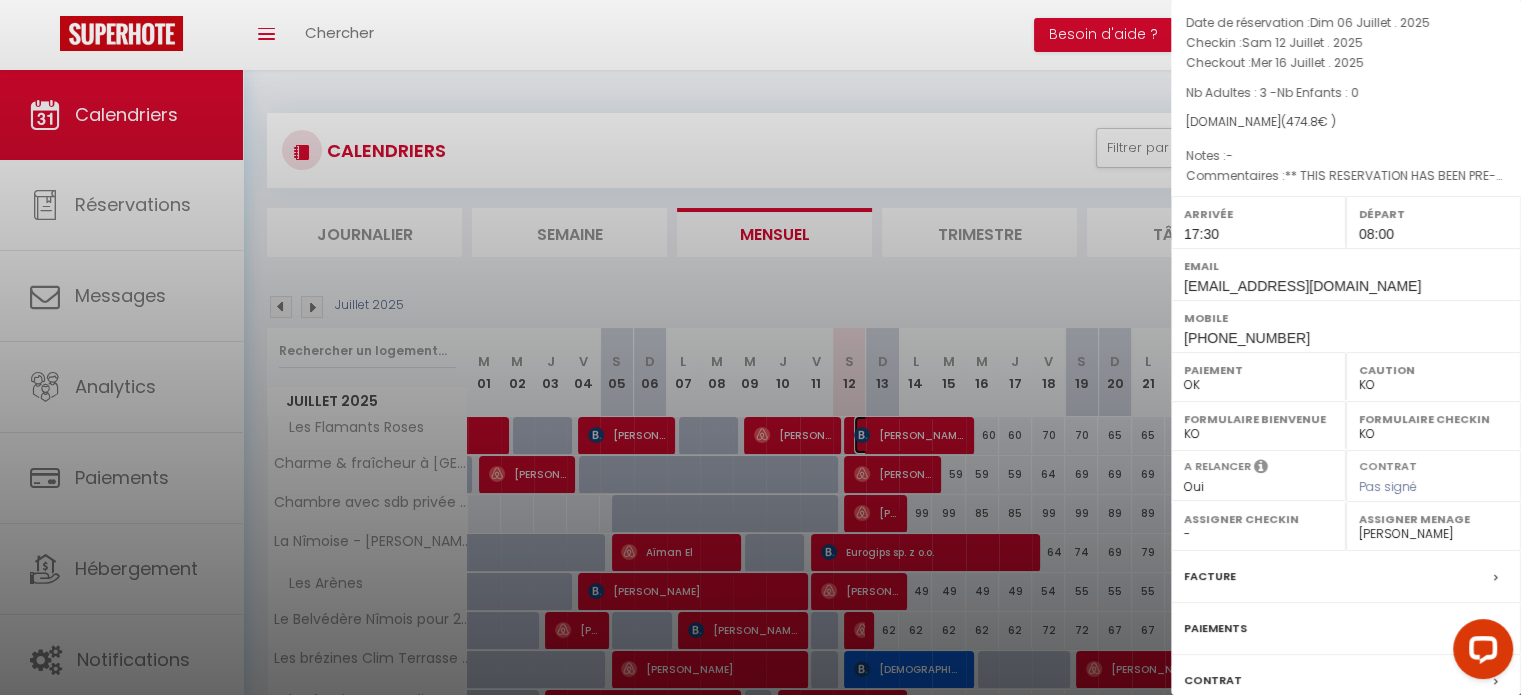 scroll, scrollTop: 233, scrollLeft: 0, axis: vertical 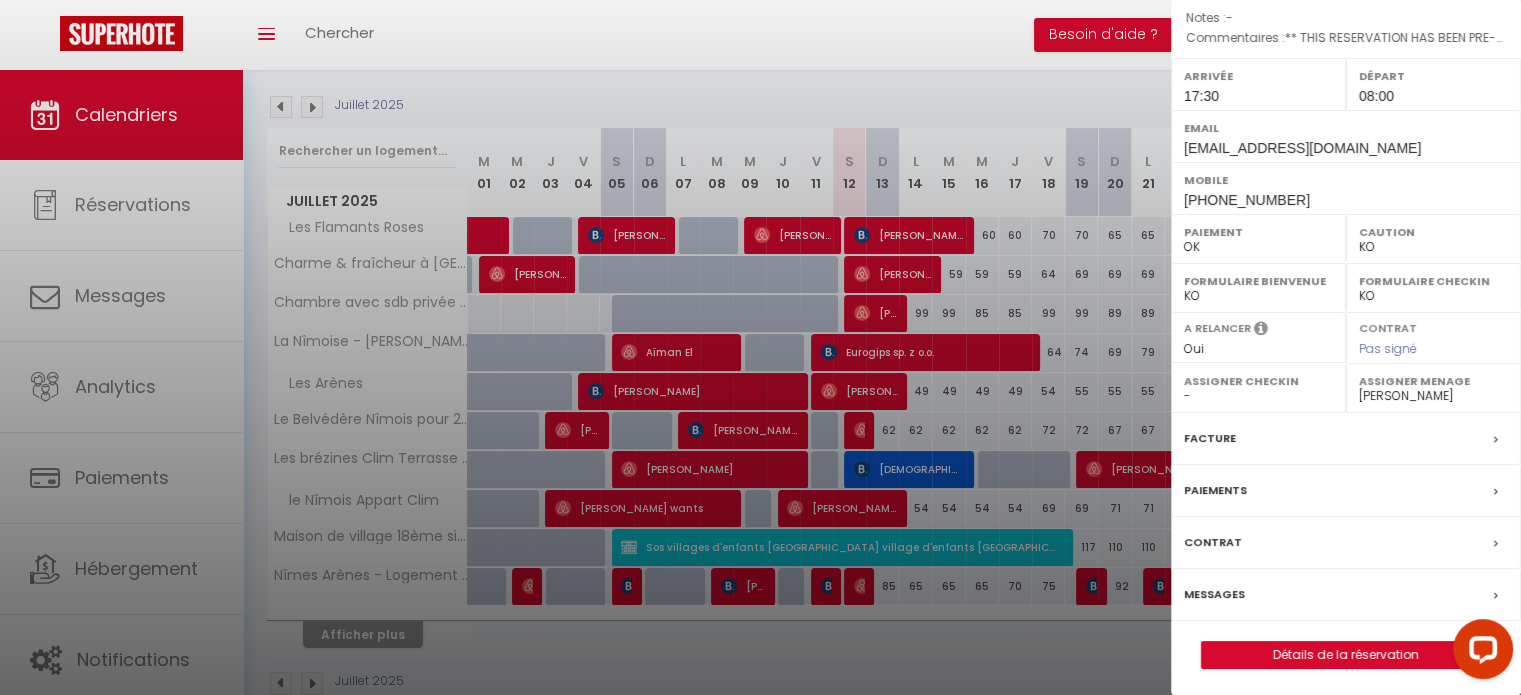 click on "Messages" at bounding box center [1346, 595] 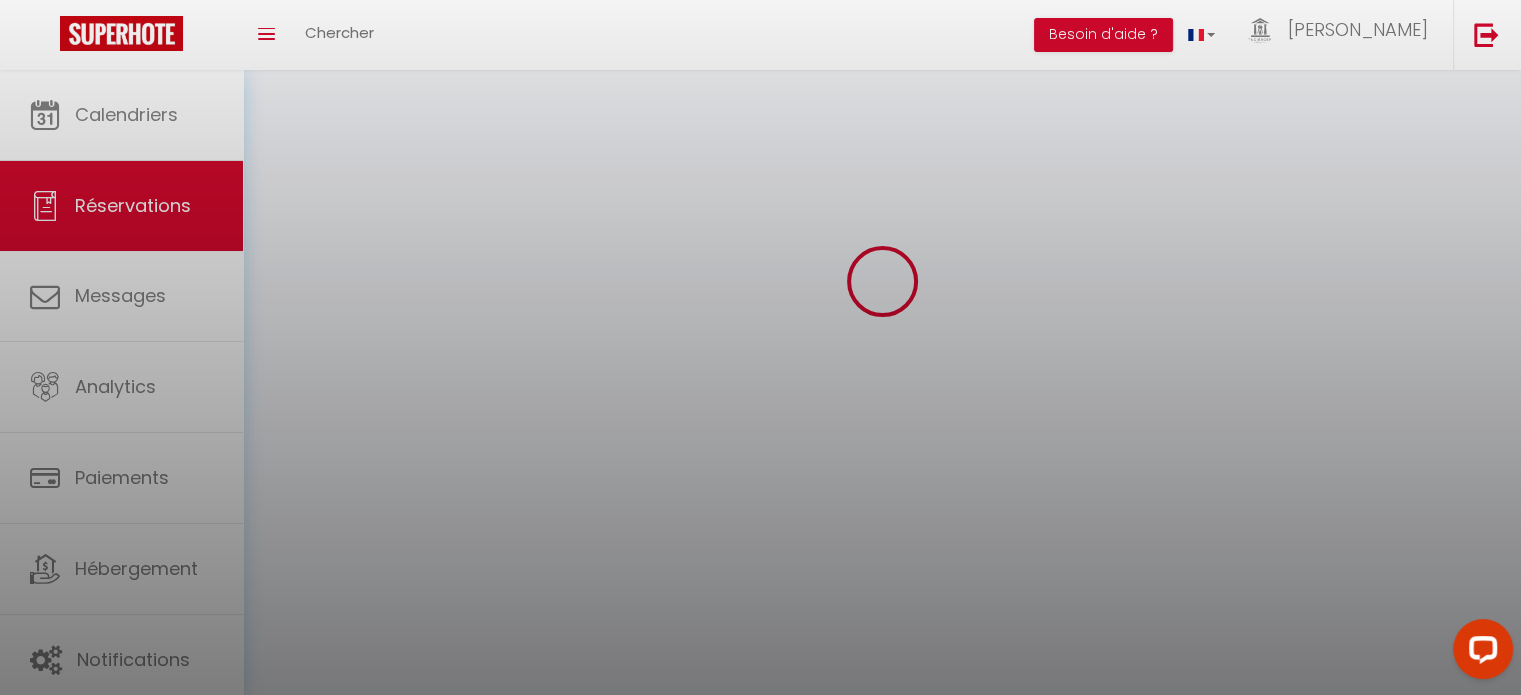 scroll, scrollTop: 0, scrollLeft: 0, axis: both 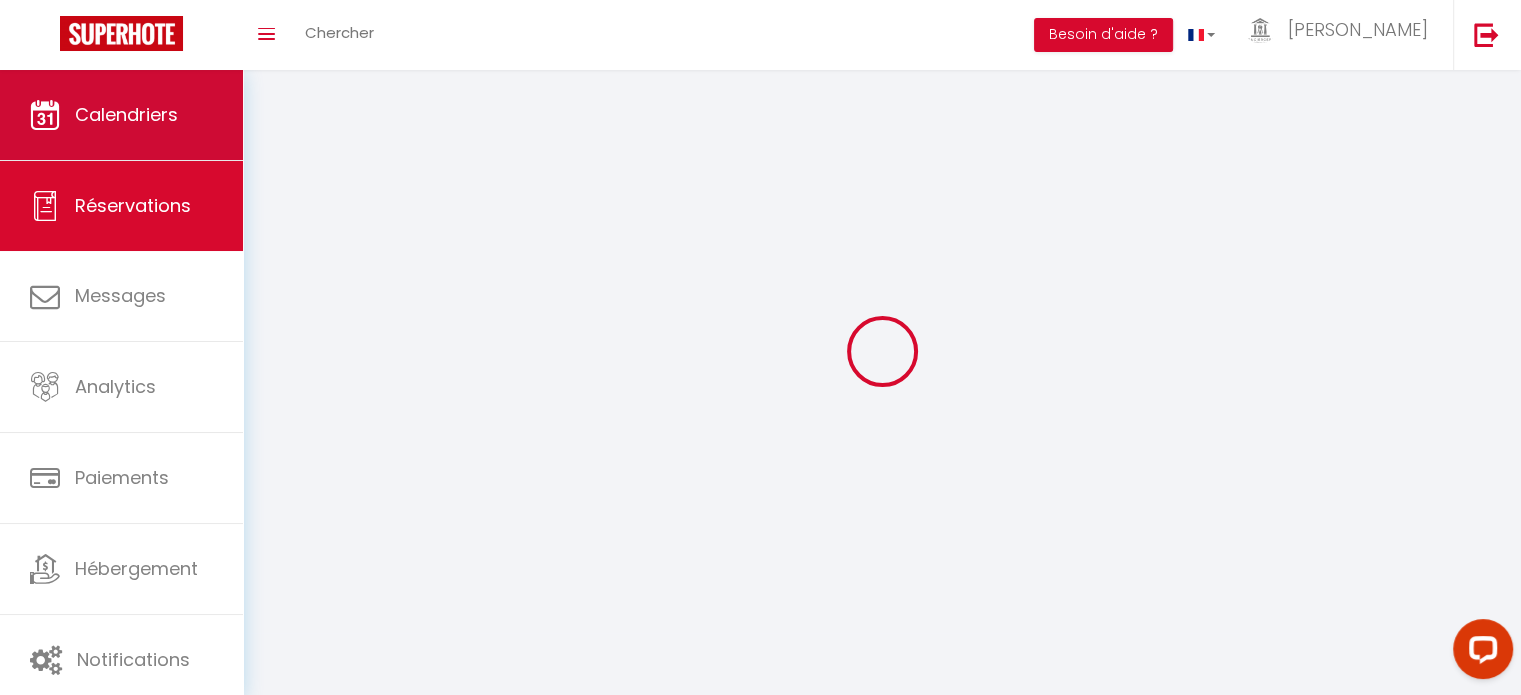 select 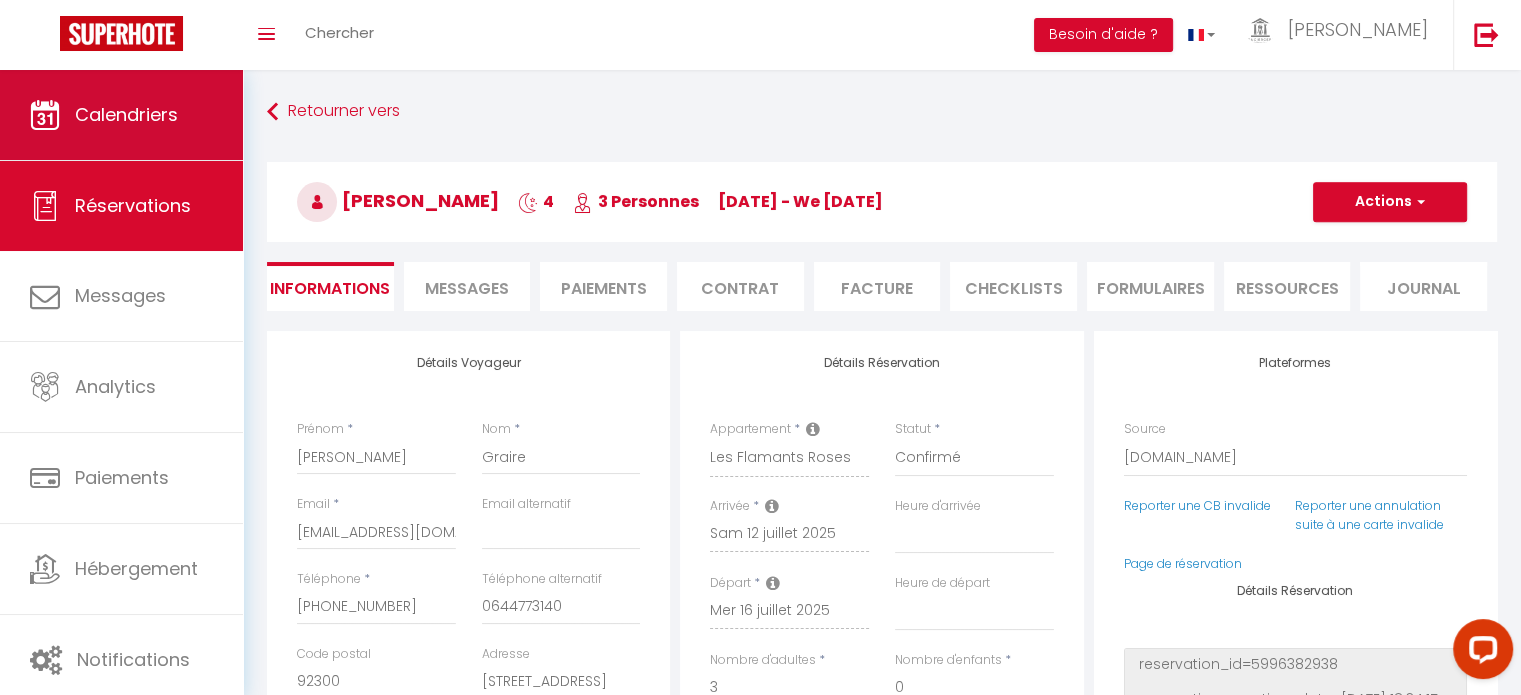 select 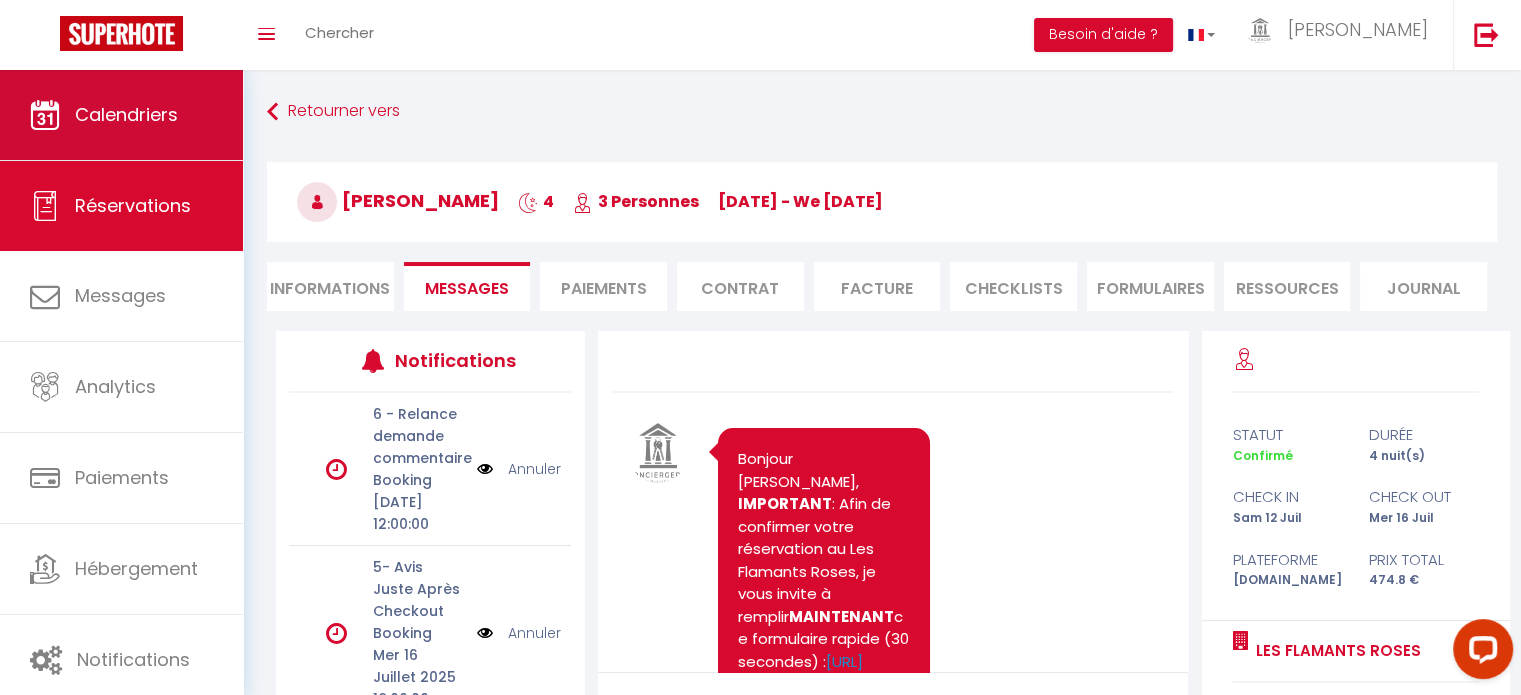 scroll, scrollTop: 4392, scrollLeft: 0, axis: vertical 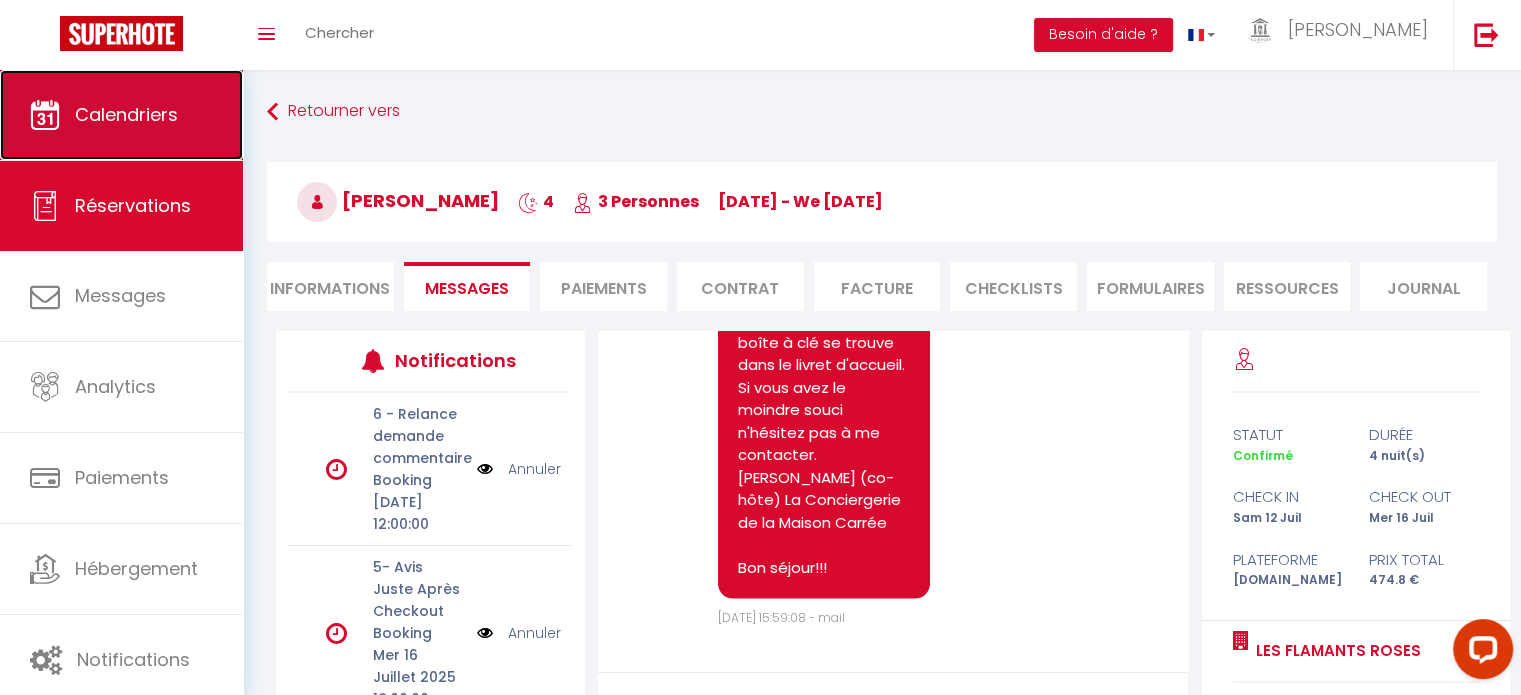 click on "Calendriers" at bounding box center (126, 114) 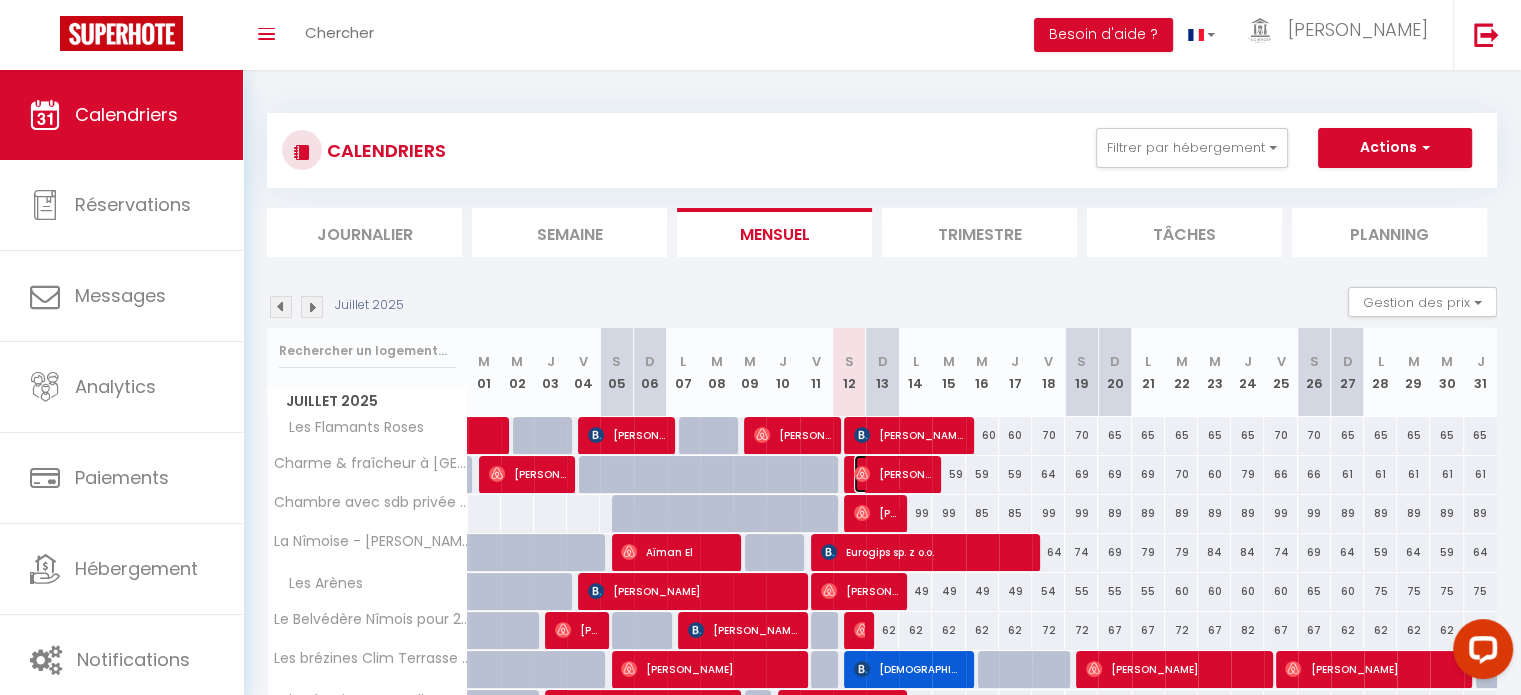 click on "[PERSON_NAME]" at bounding box center (892, 474) 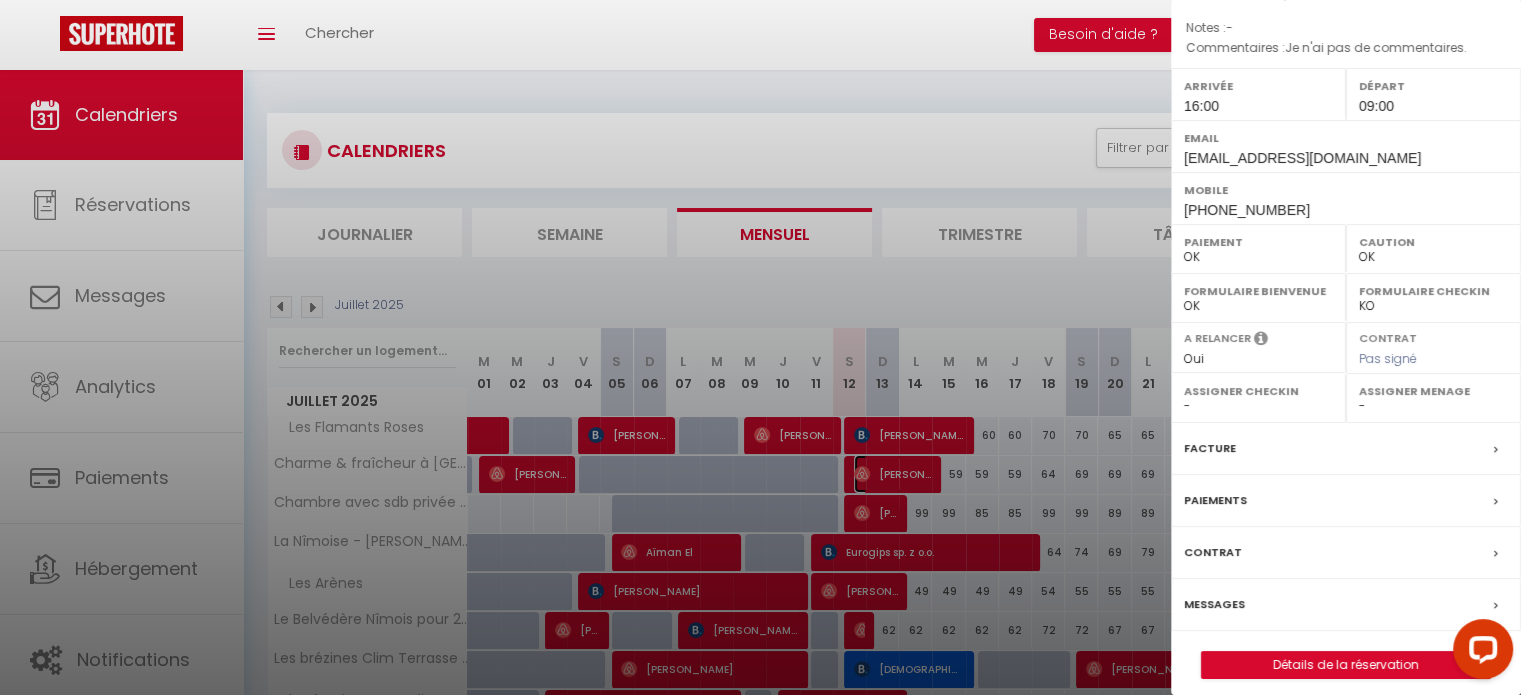 scroll, scrollTop: 253, scrollLeft: 0, axis: vertical 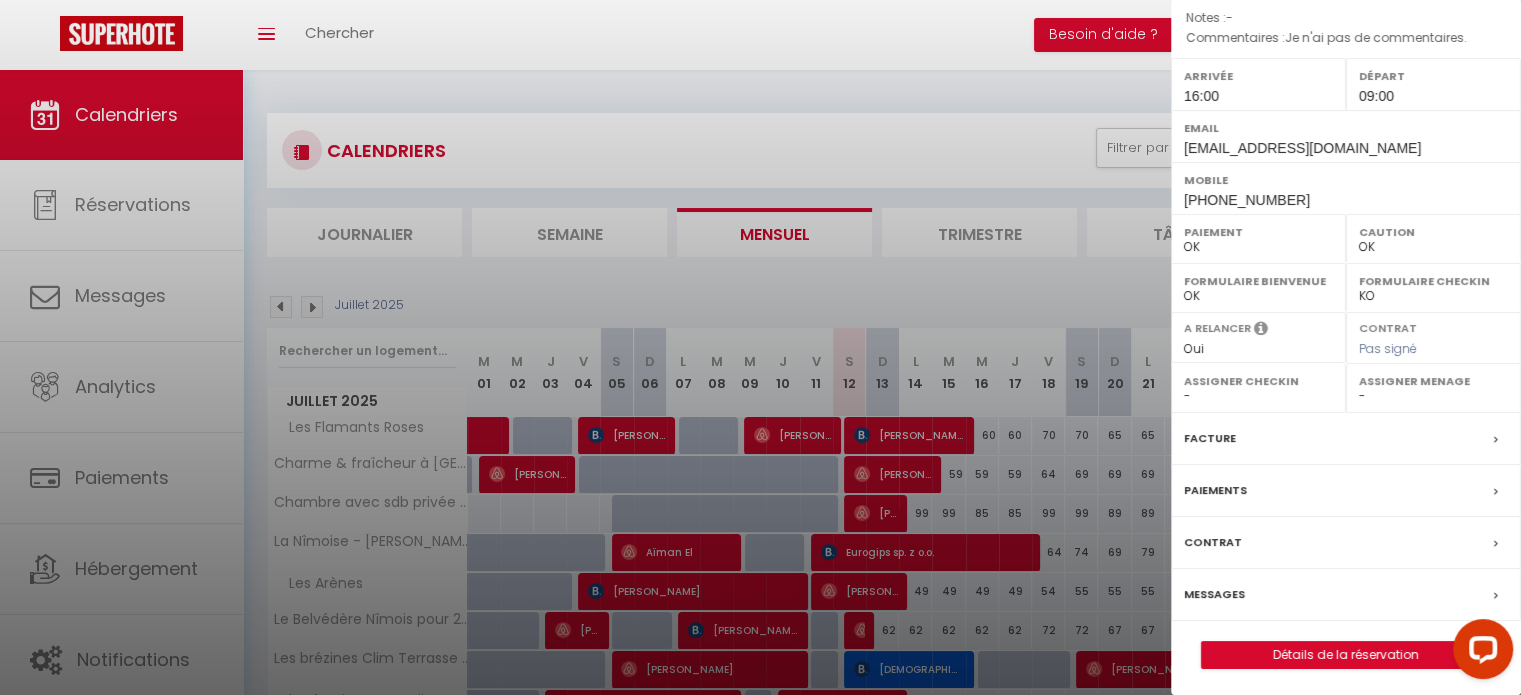 click on "Messages" at bounding box center [1214, 594] 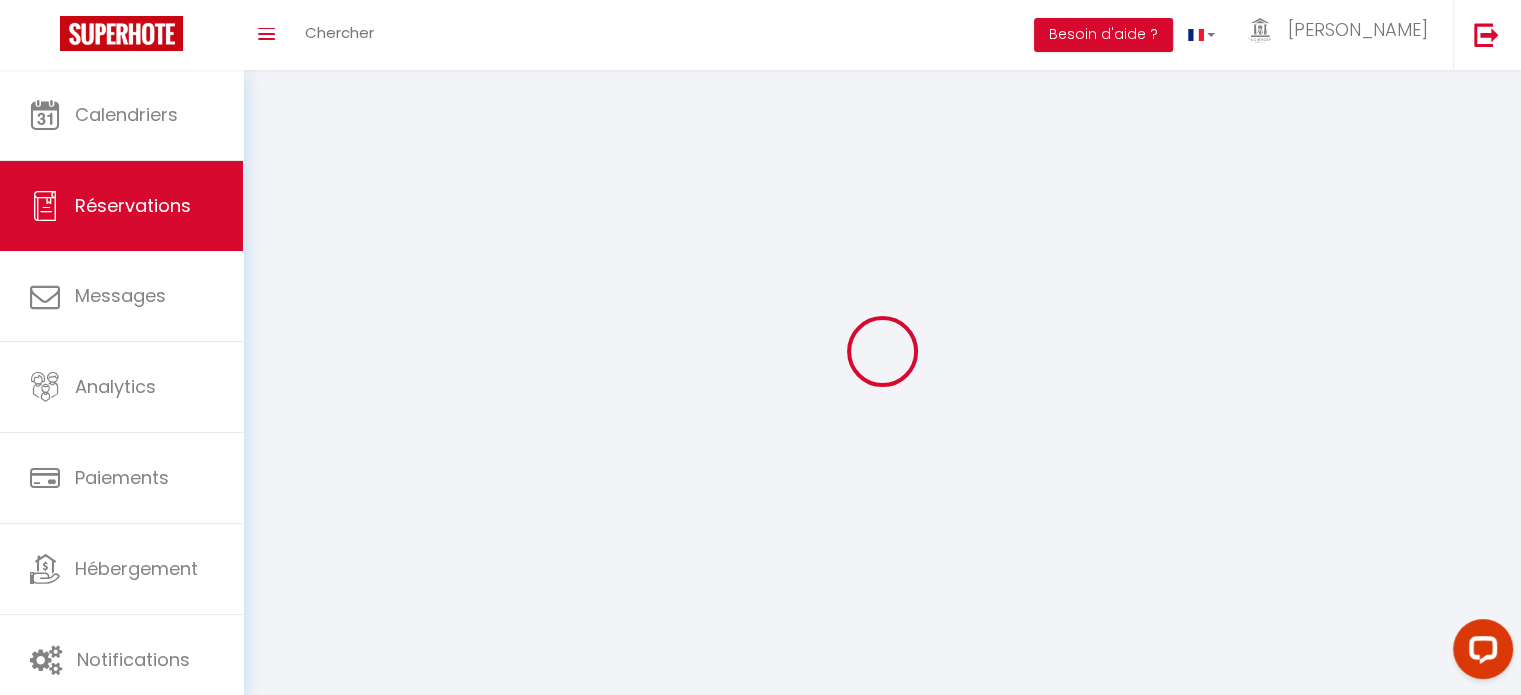 select 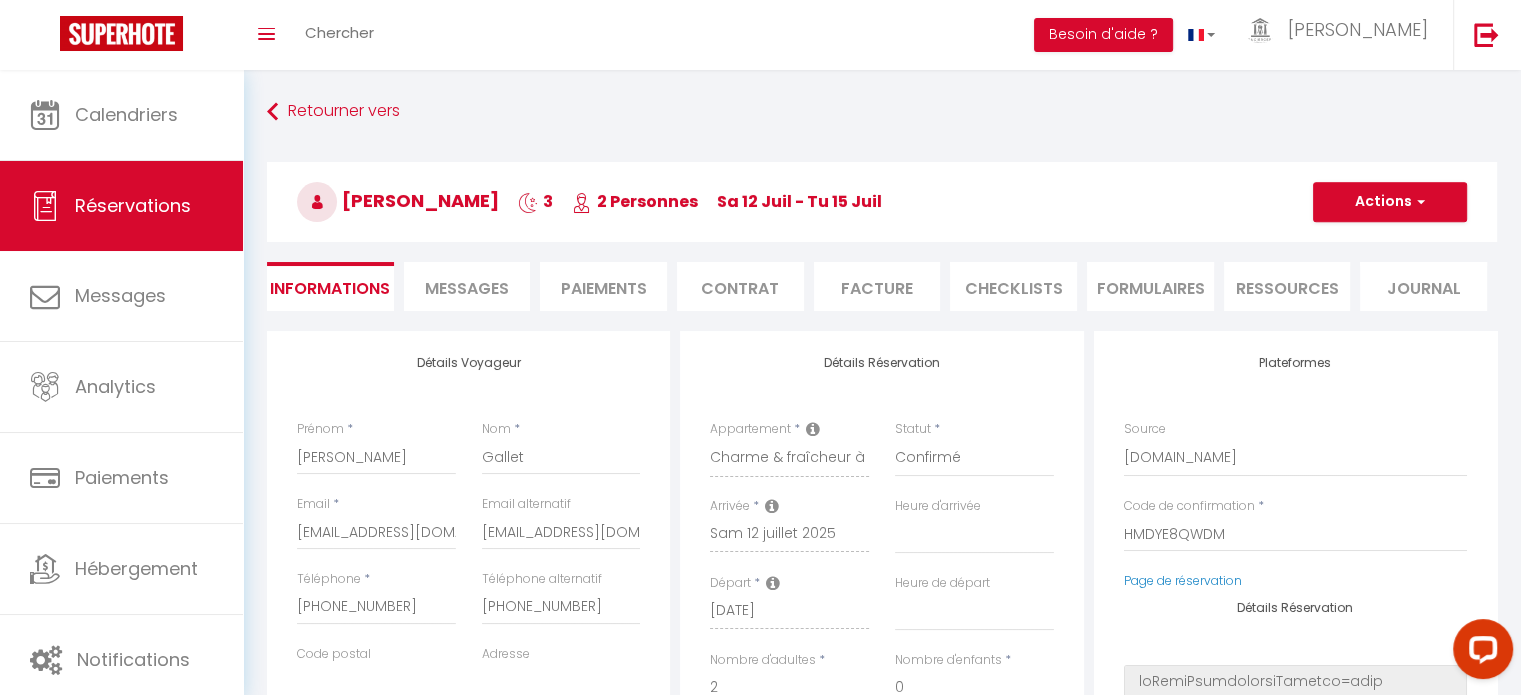 select 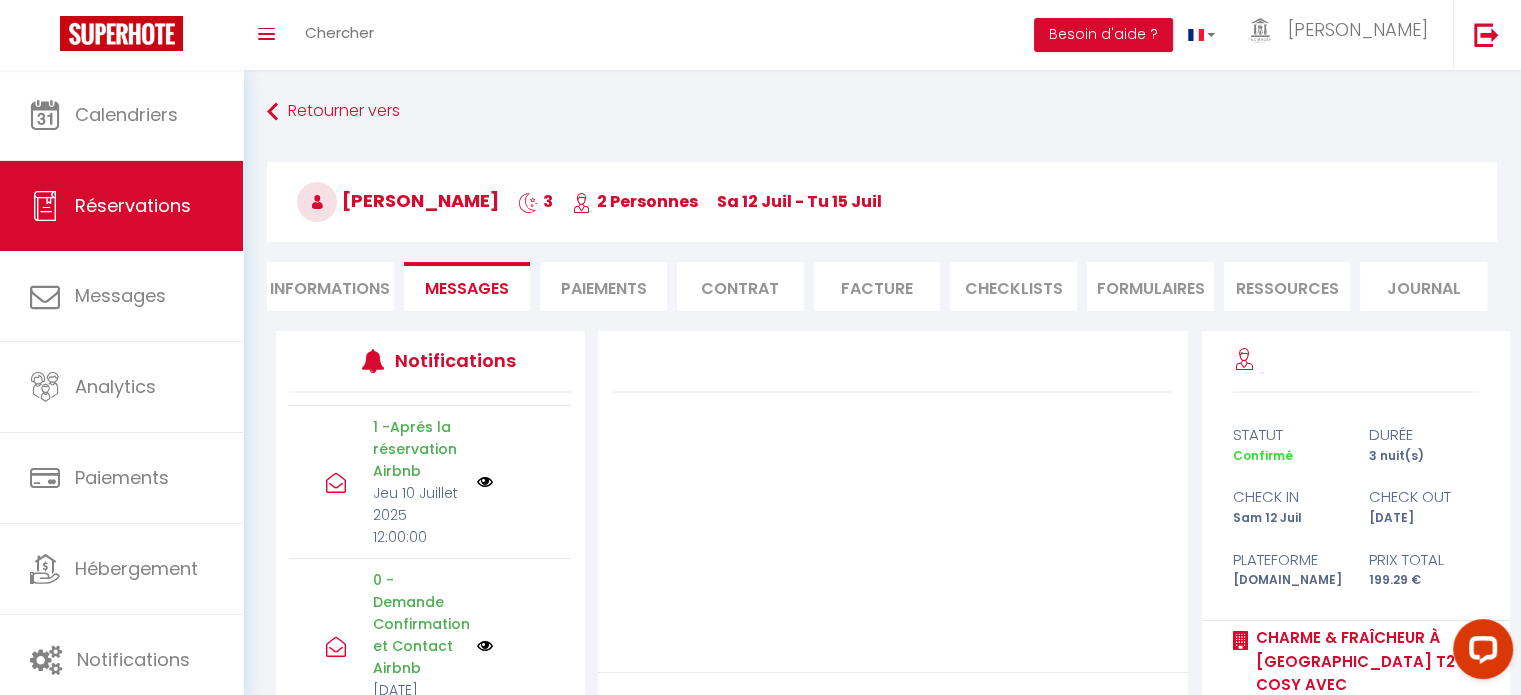 scroll, scrollTop: 161, scrollLeft: 0, axis: vertical 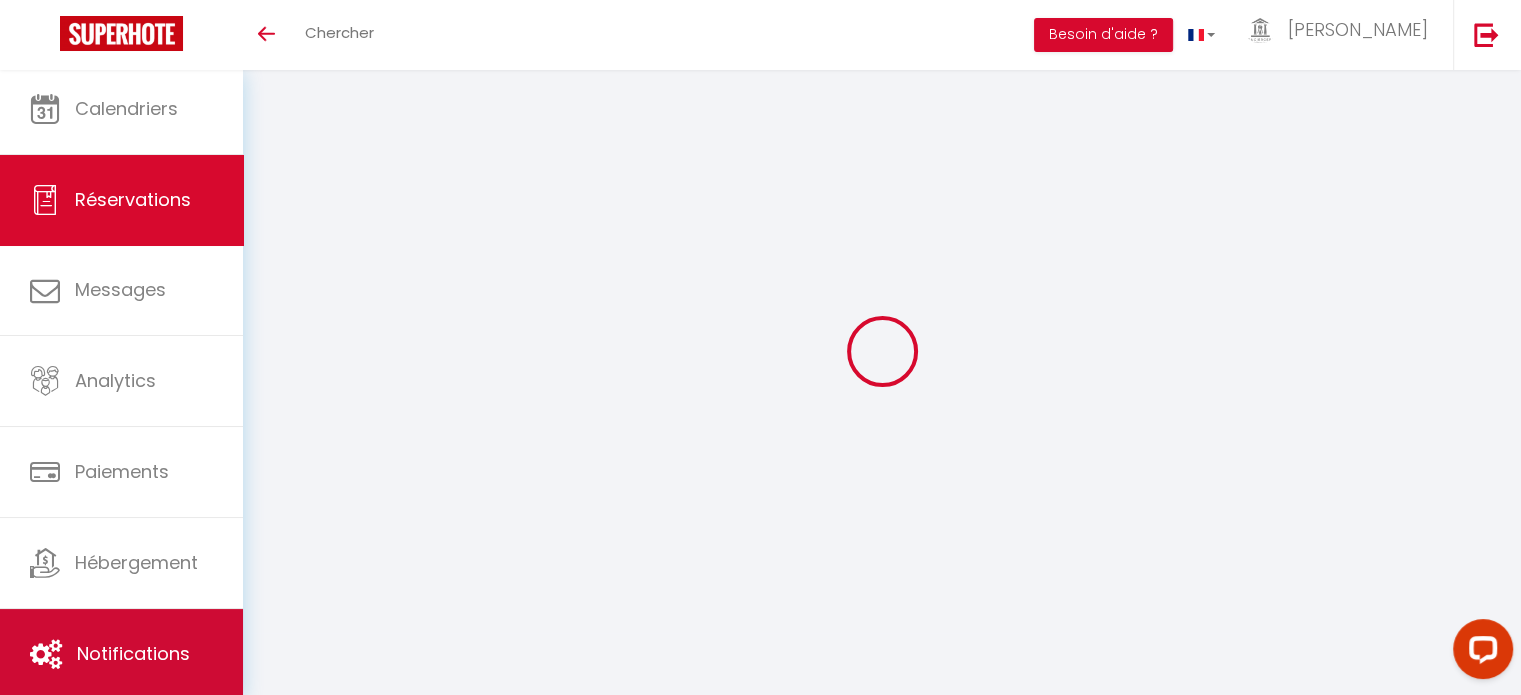 click on "Notifications" at bounding box center (121, 654) 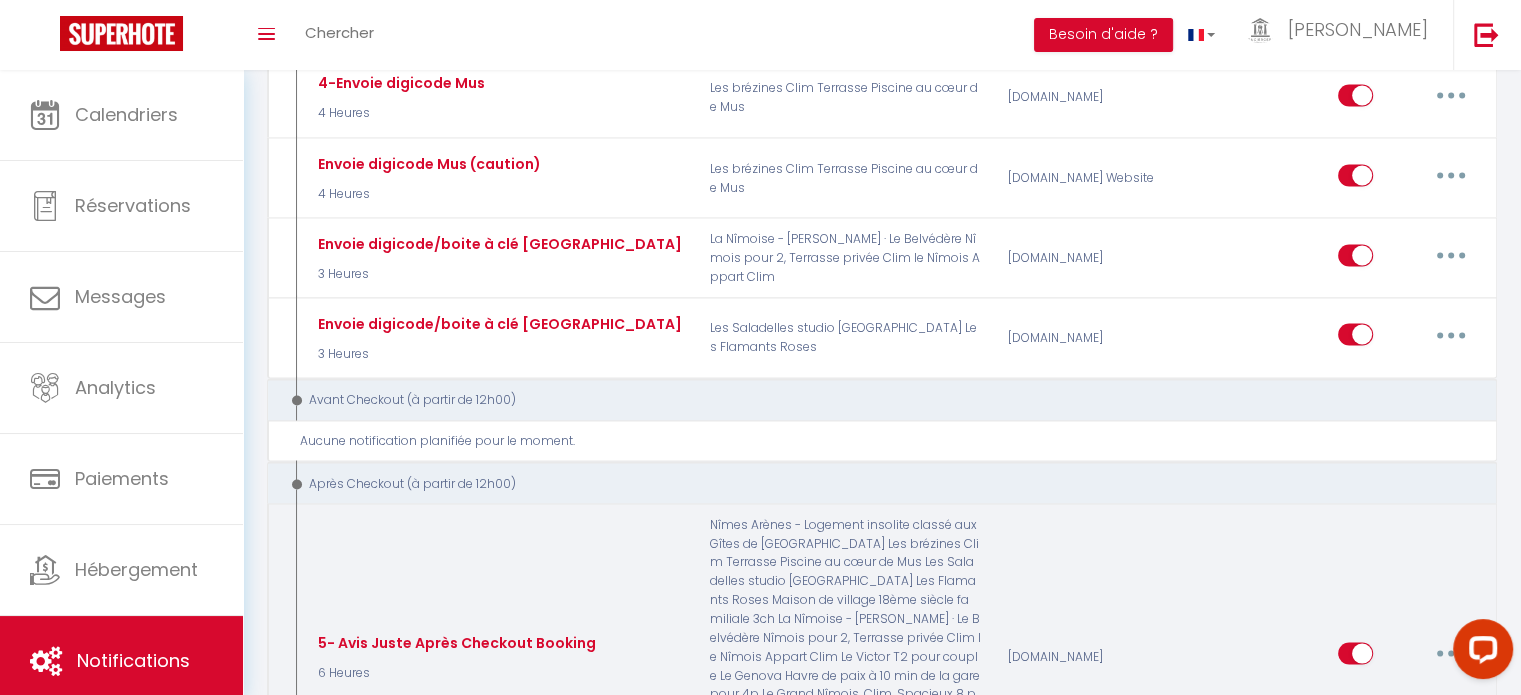 scroll, scrollTop: 3800, scrollLeft: 0, axis: vertical 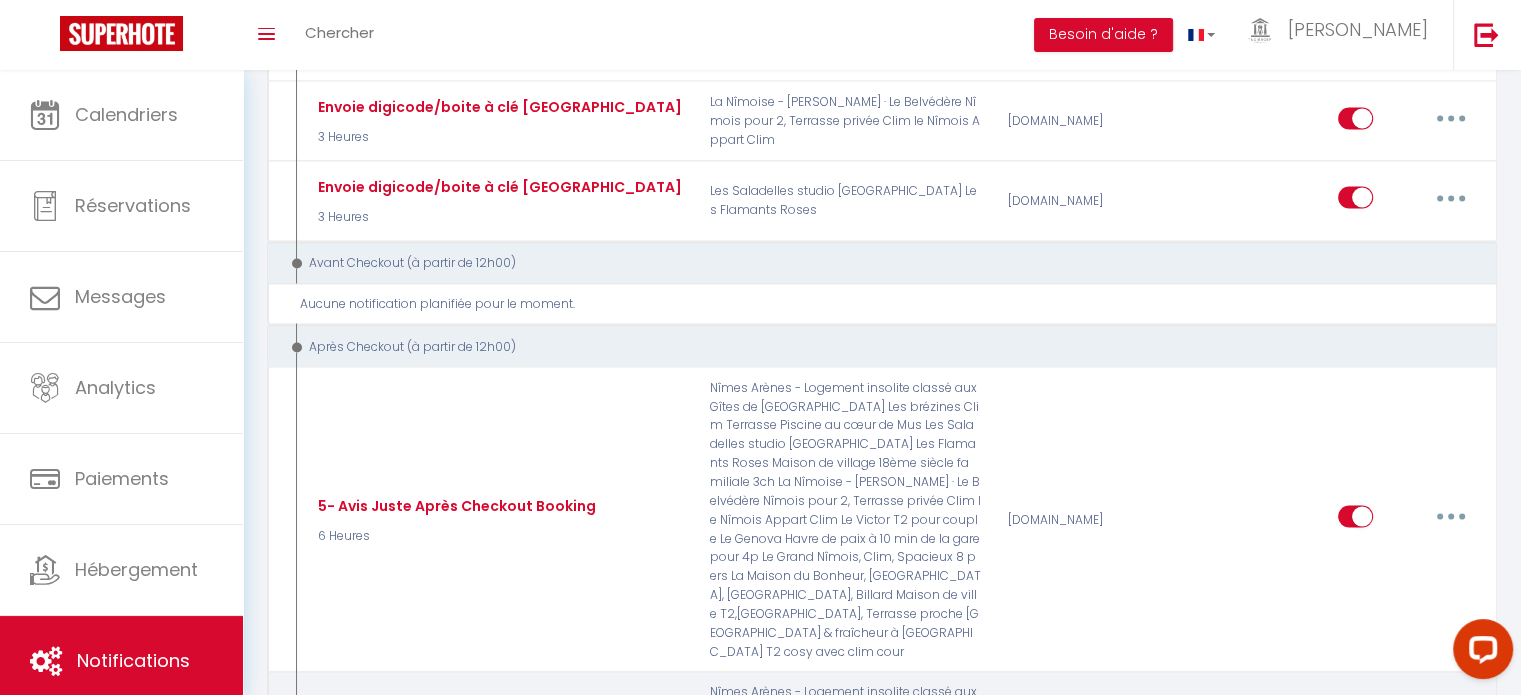 click at bounding box center [1451, 811] 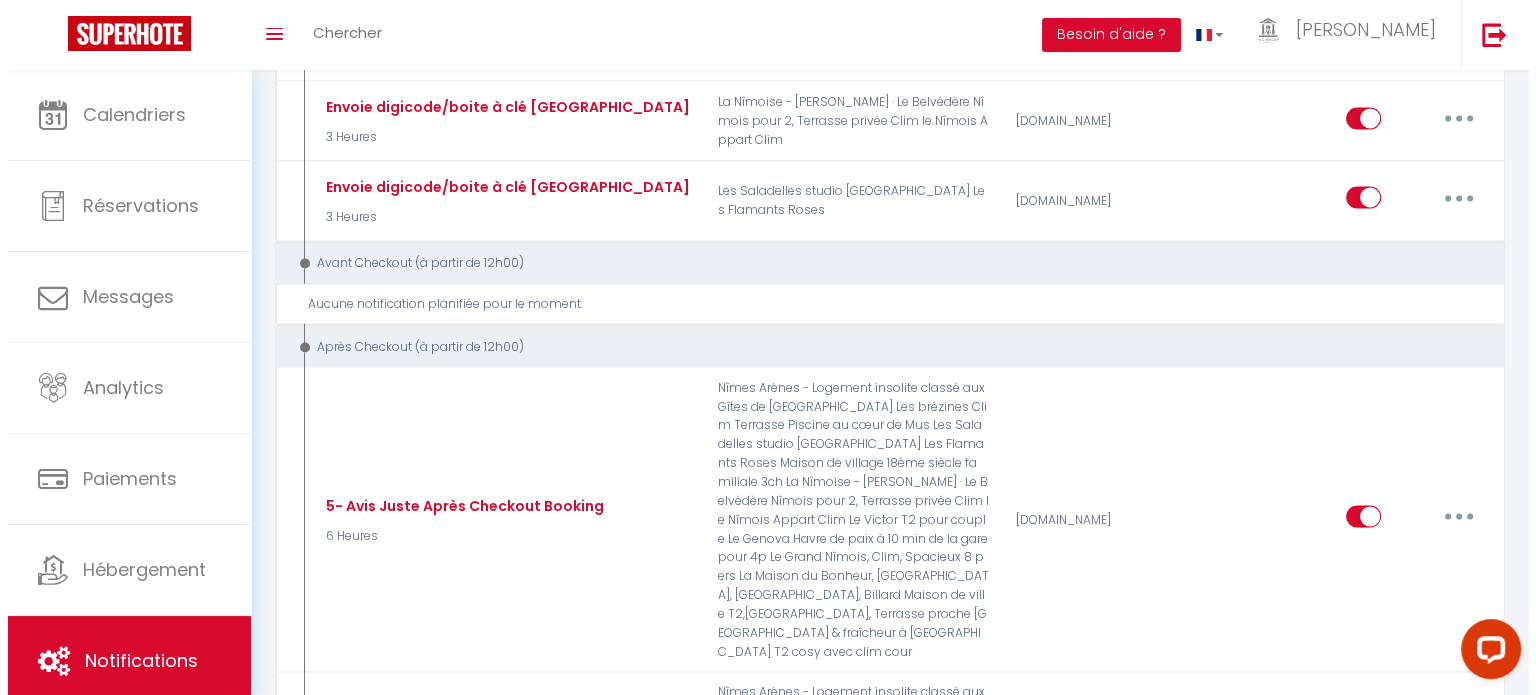 scroll, scrollTop: 3780, scrollLeft: 0, axis: vertical 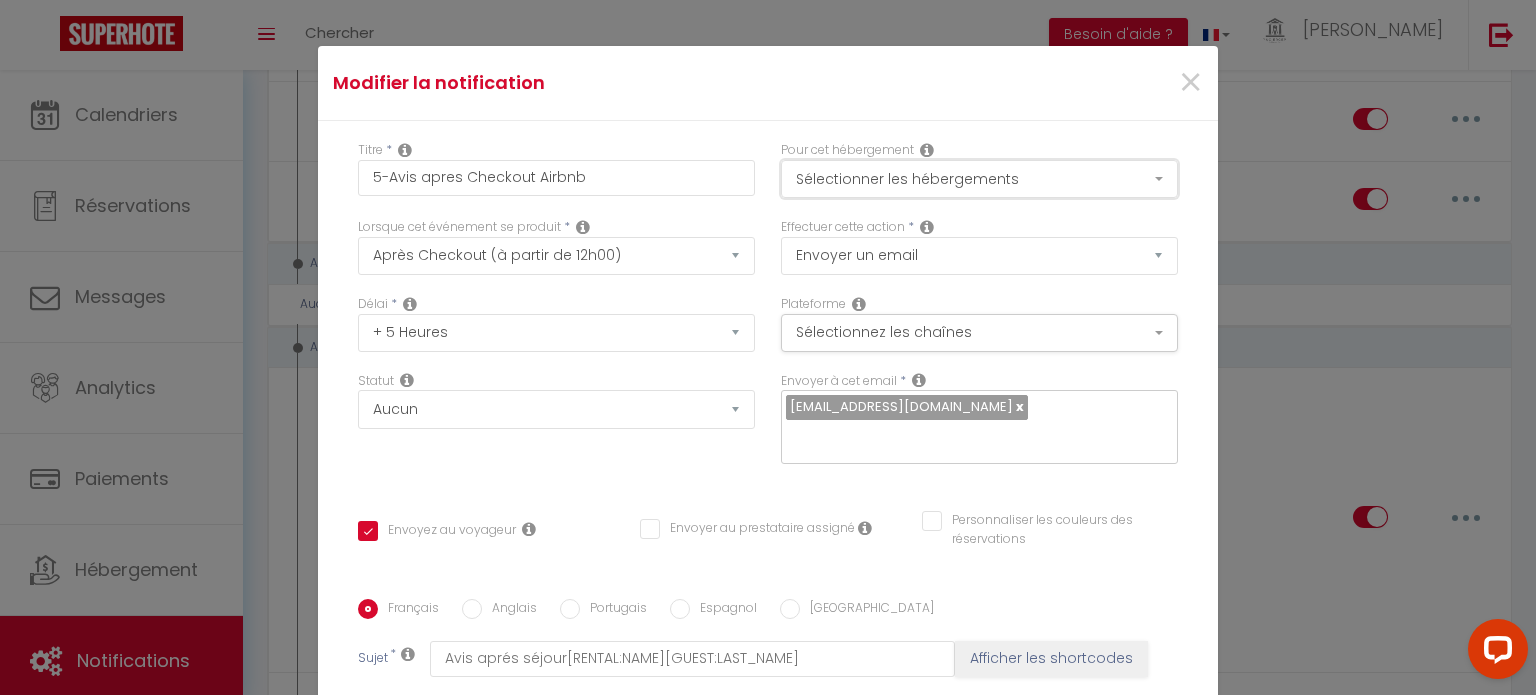 click on "Sélectionner les hébergements" at bounding box center (979, 179) 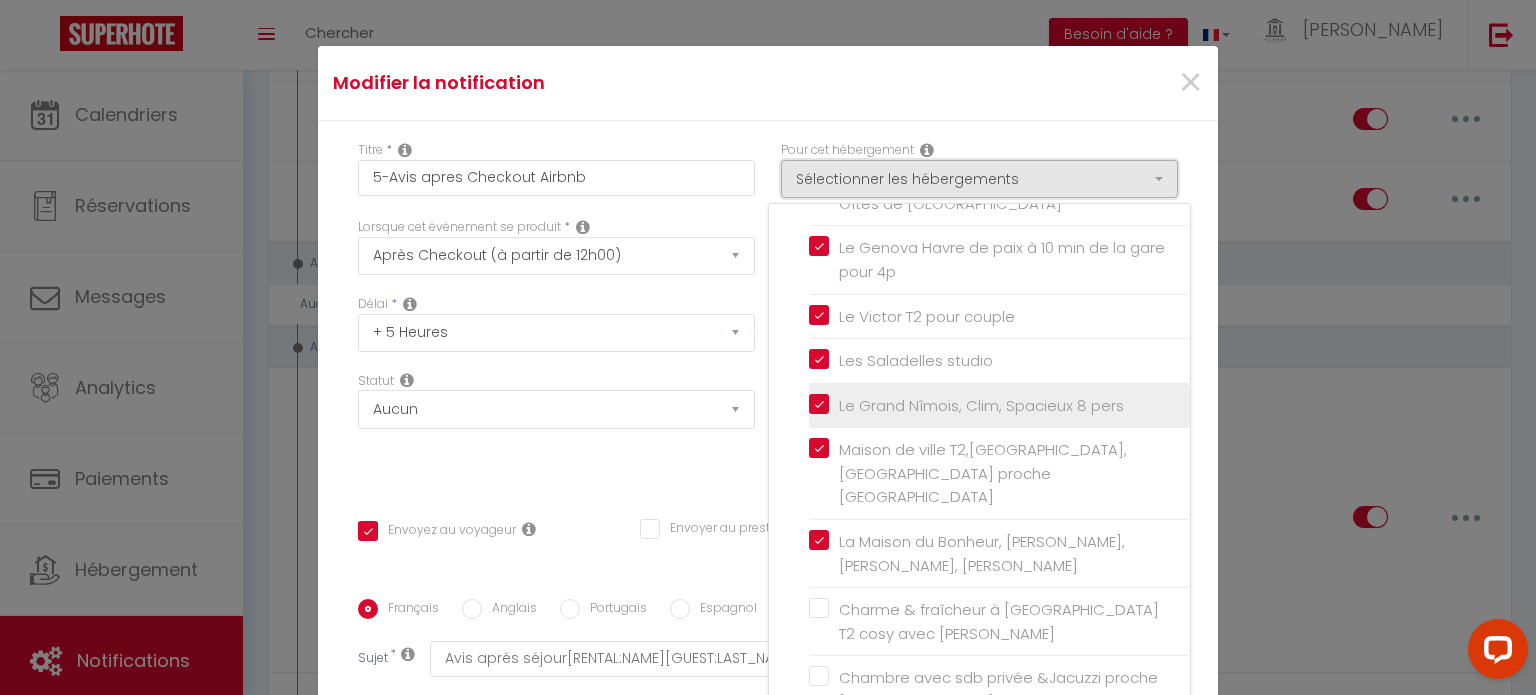 scroll, scrollTop: 500, scrollLeft: 0, axis: vertical 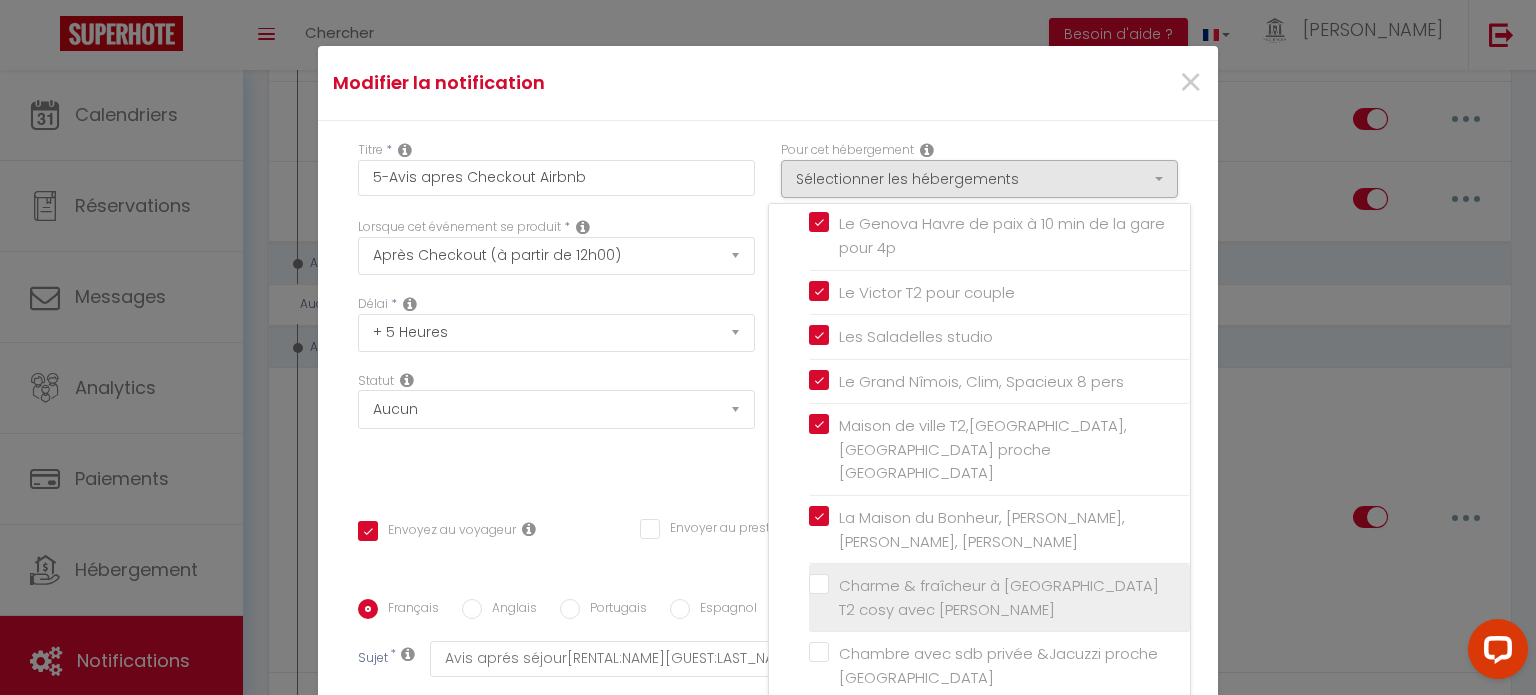 click on "Charme & fraîcheur à [GEOGRAPHIC_DATA] T2 cosy avec [PERSON_NAME]" at bounding box center (1003, 597) 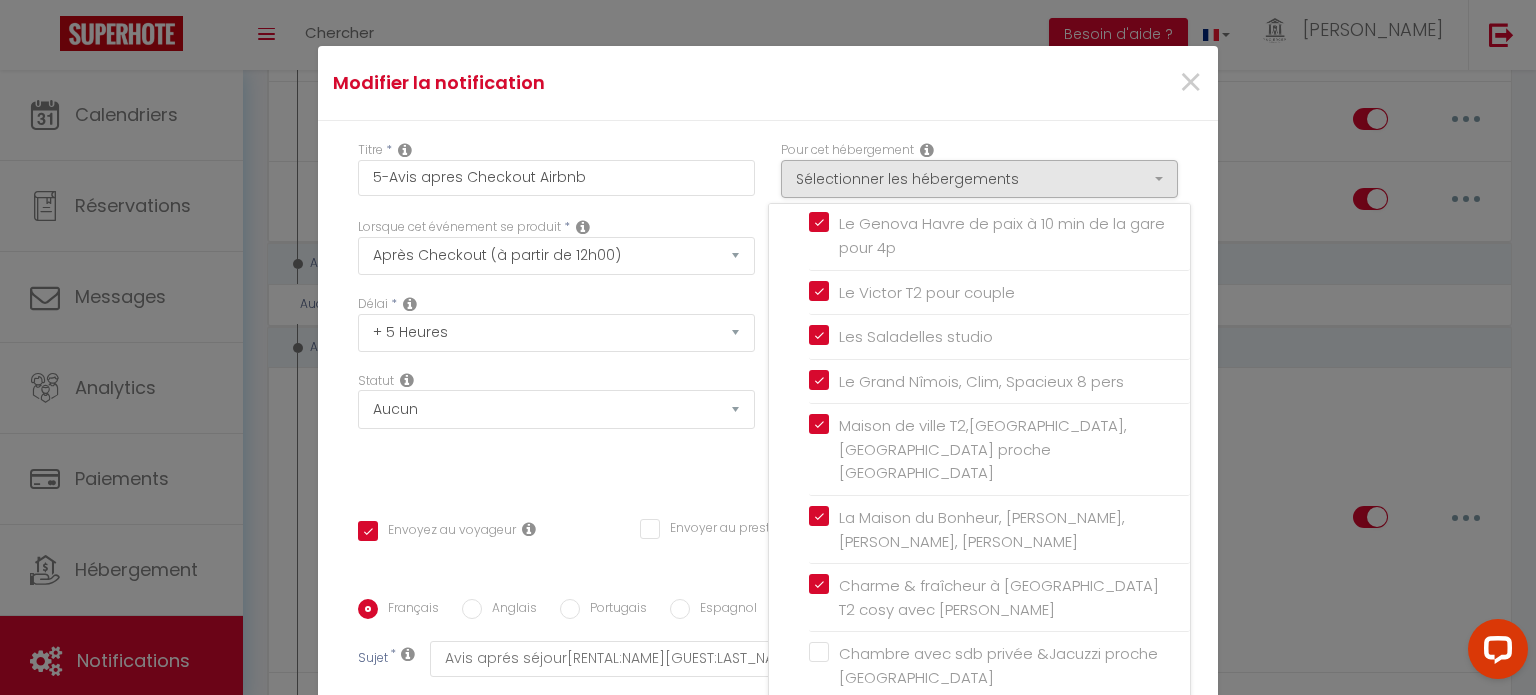 checkbox on "true" 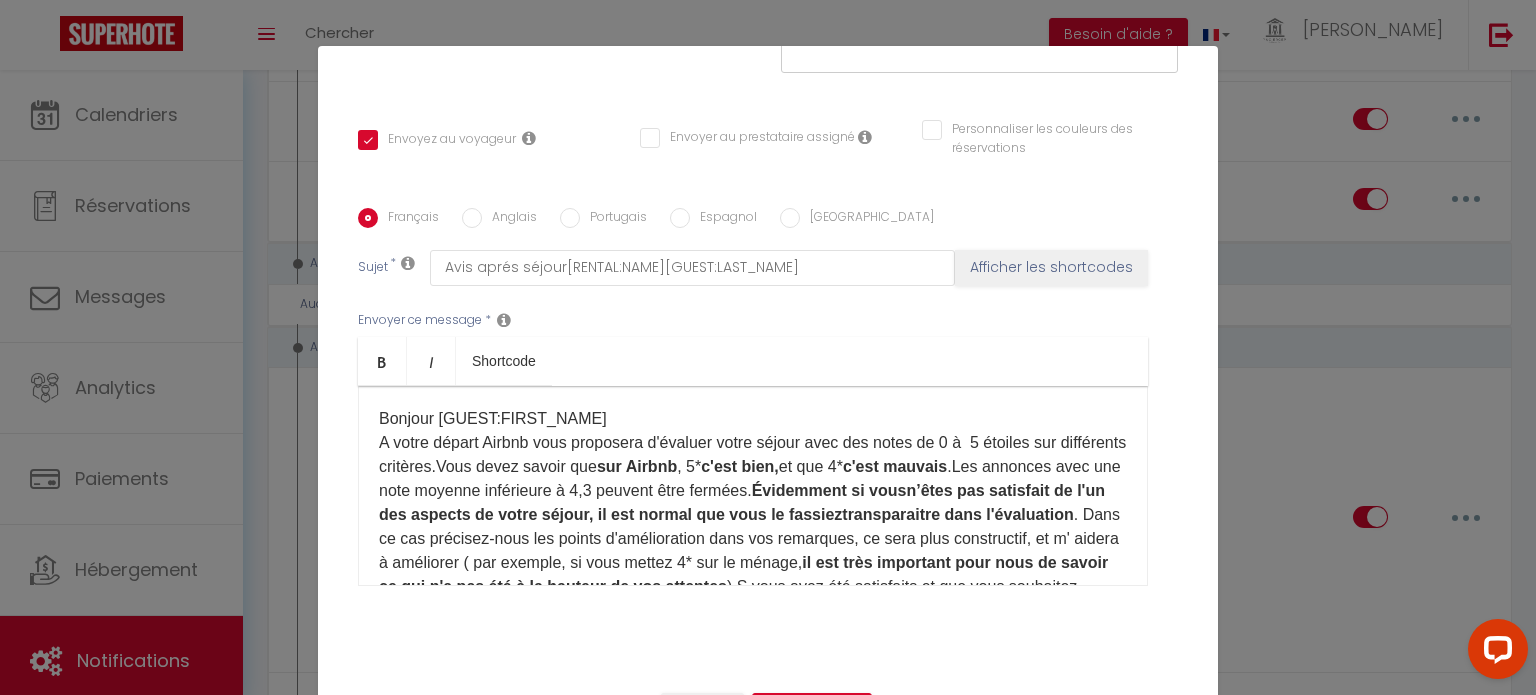 scroll, scrollTop: 396, scrollLeft: 0, axis: vertical 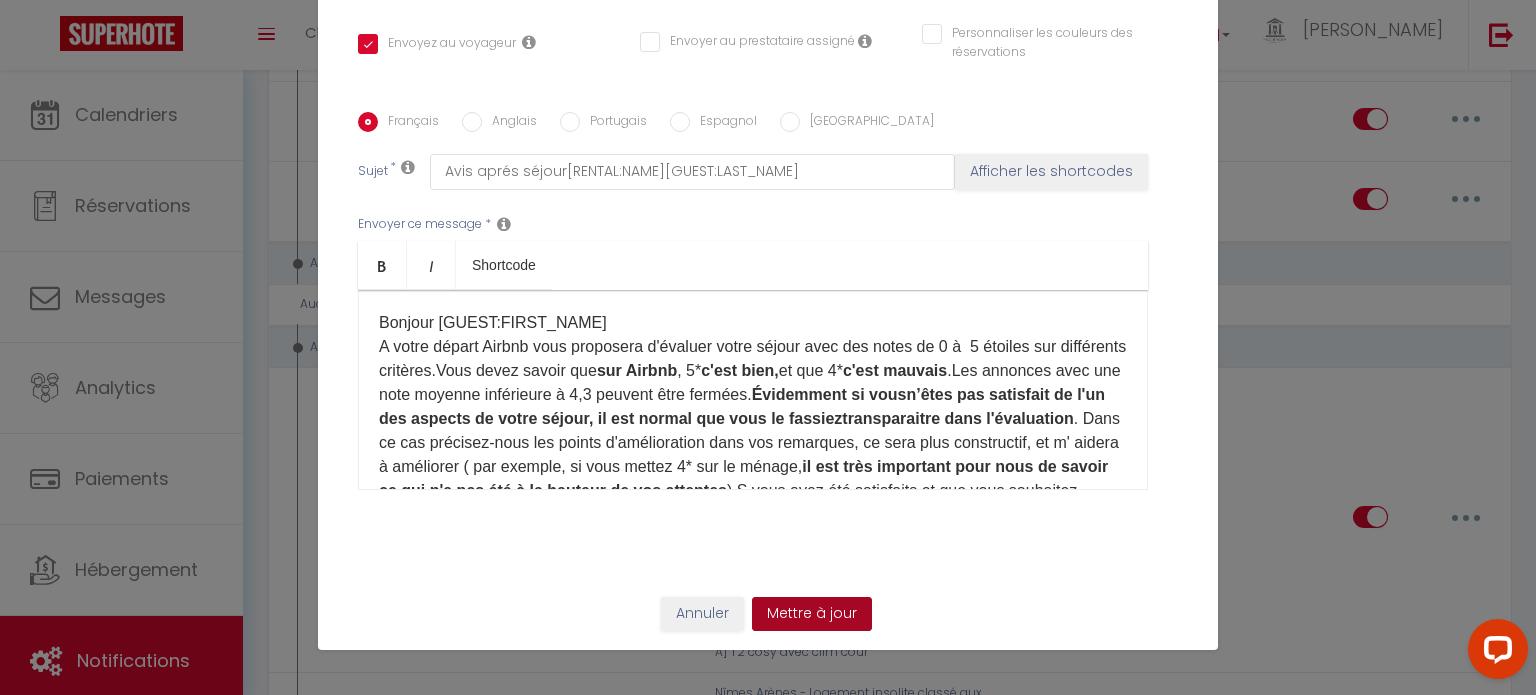 click on "Mettre à jour" at bounding box center (812, 614) 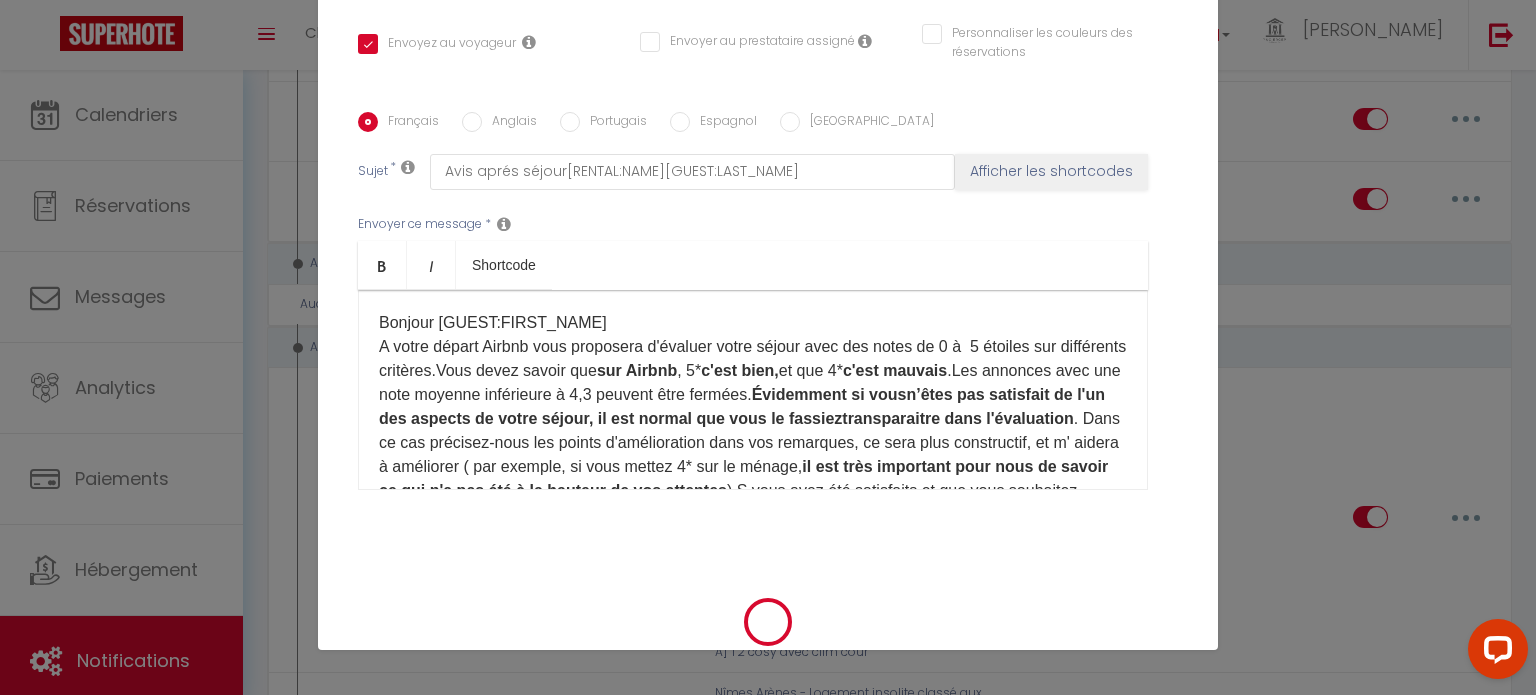 checkbox on "true" 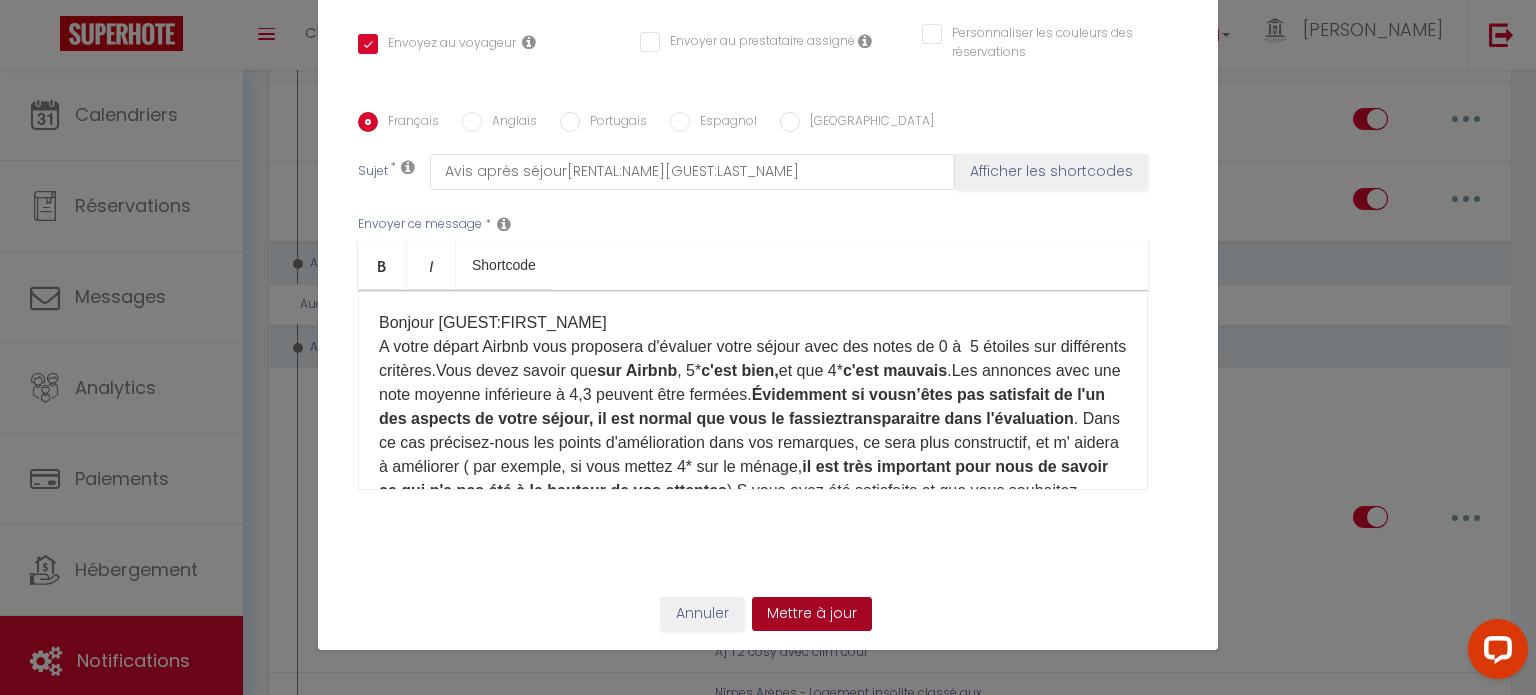 click on "Mettre à jour" at bounding box center [812, 614] 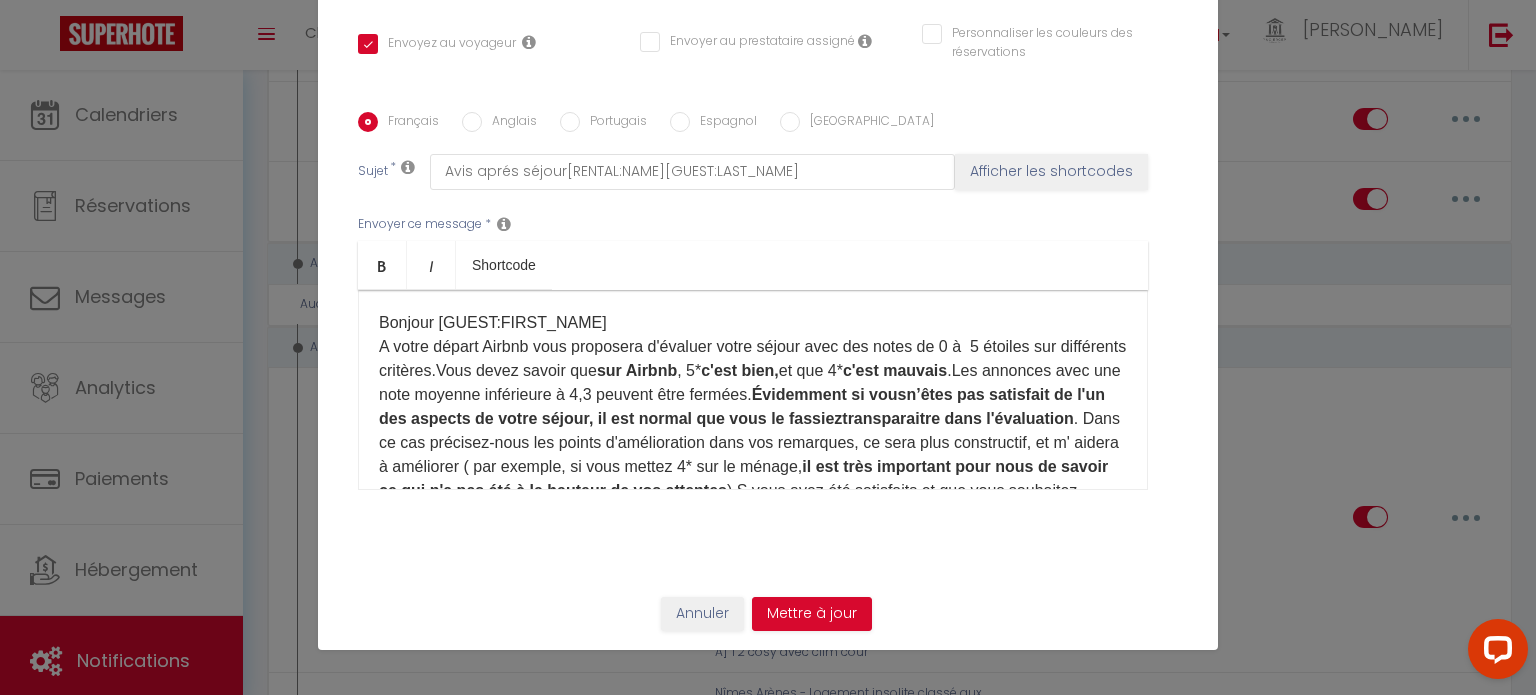 checkbox on "true" 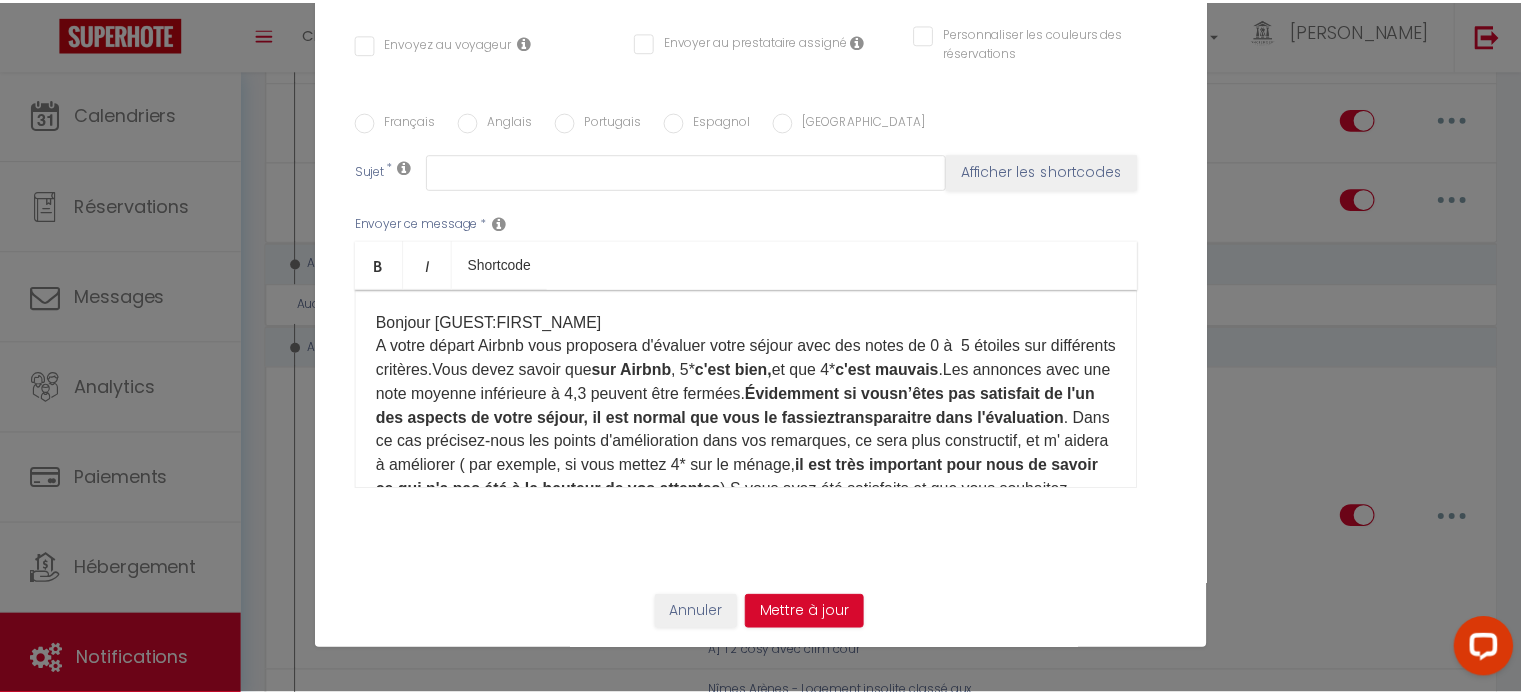 scroll, scrollTop: 3800, scrollLeft: 0, axis: vertical 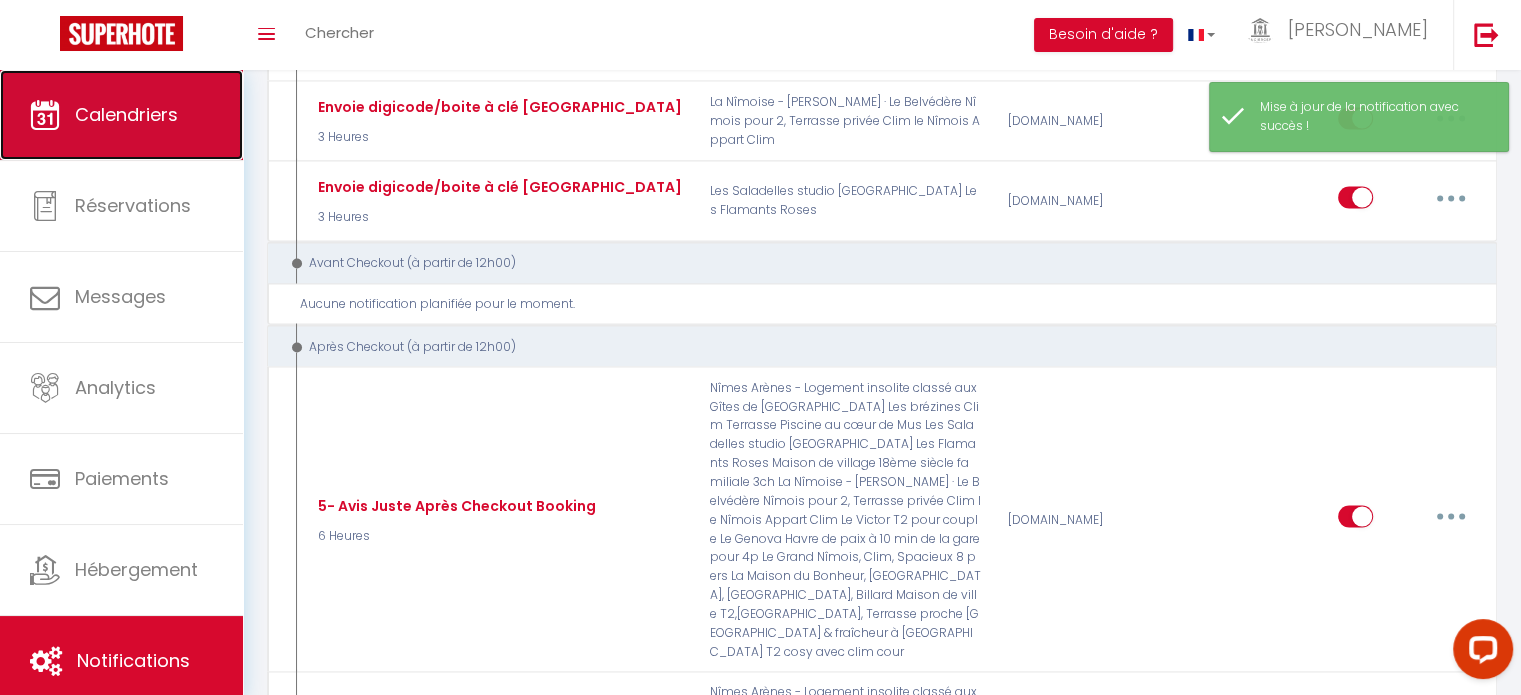 click on "Calendriers" at bounding box center (121, 115) 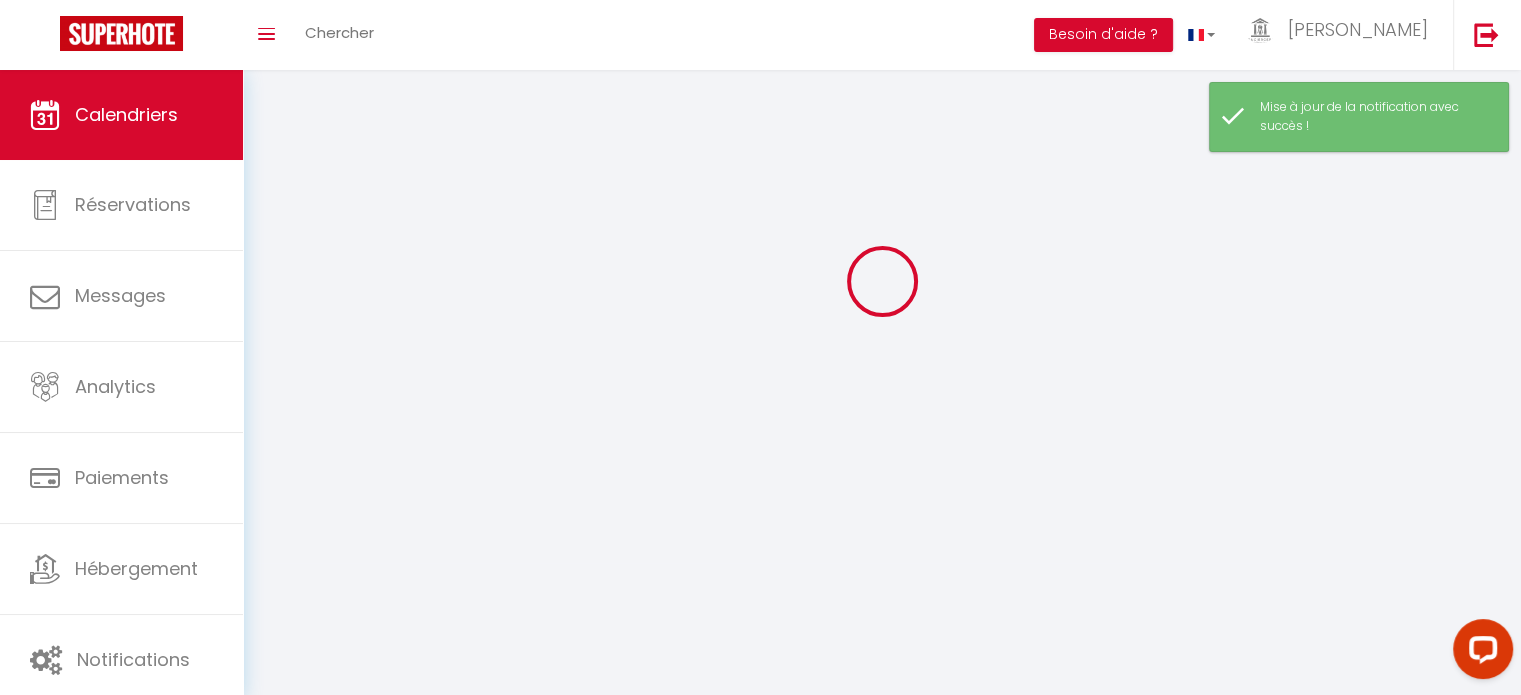 scroll, scrollTop: 0, scrollLeft: 0, axis: both 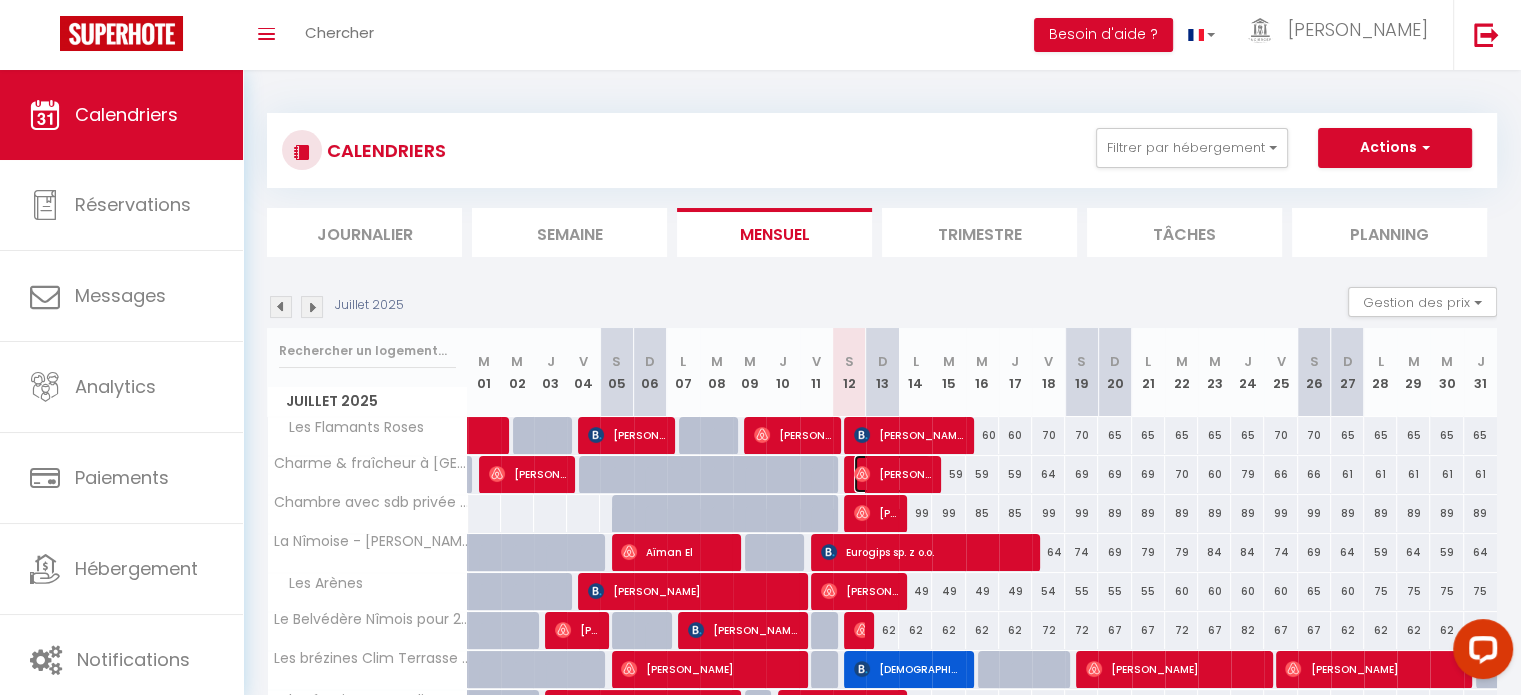 click on "[PERSON_NAME]" at bounding box center (892, 474) 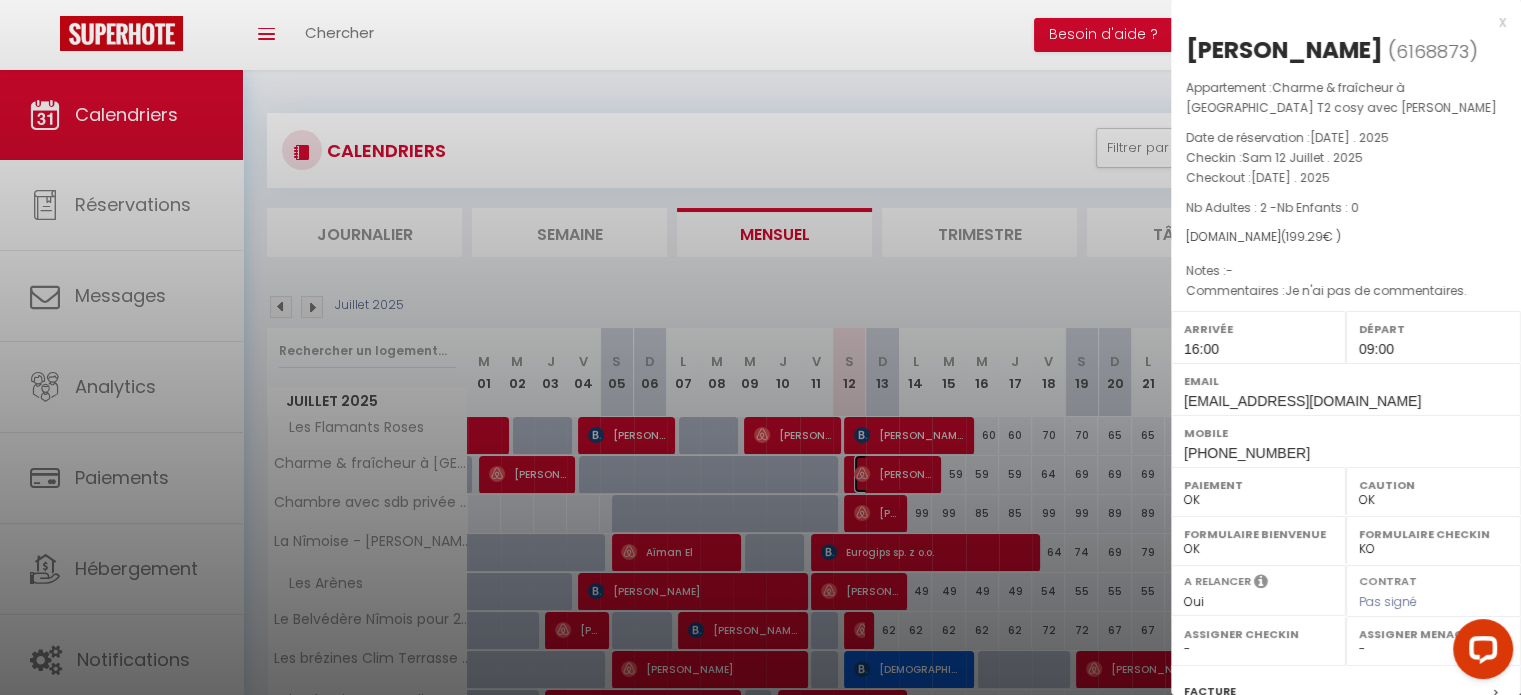 scroll, scrollTop: 240, scrollLeft: 0, axis: vertical 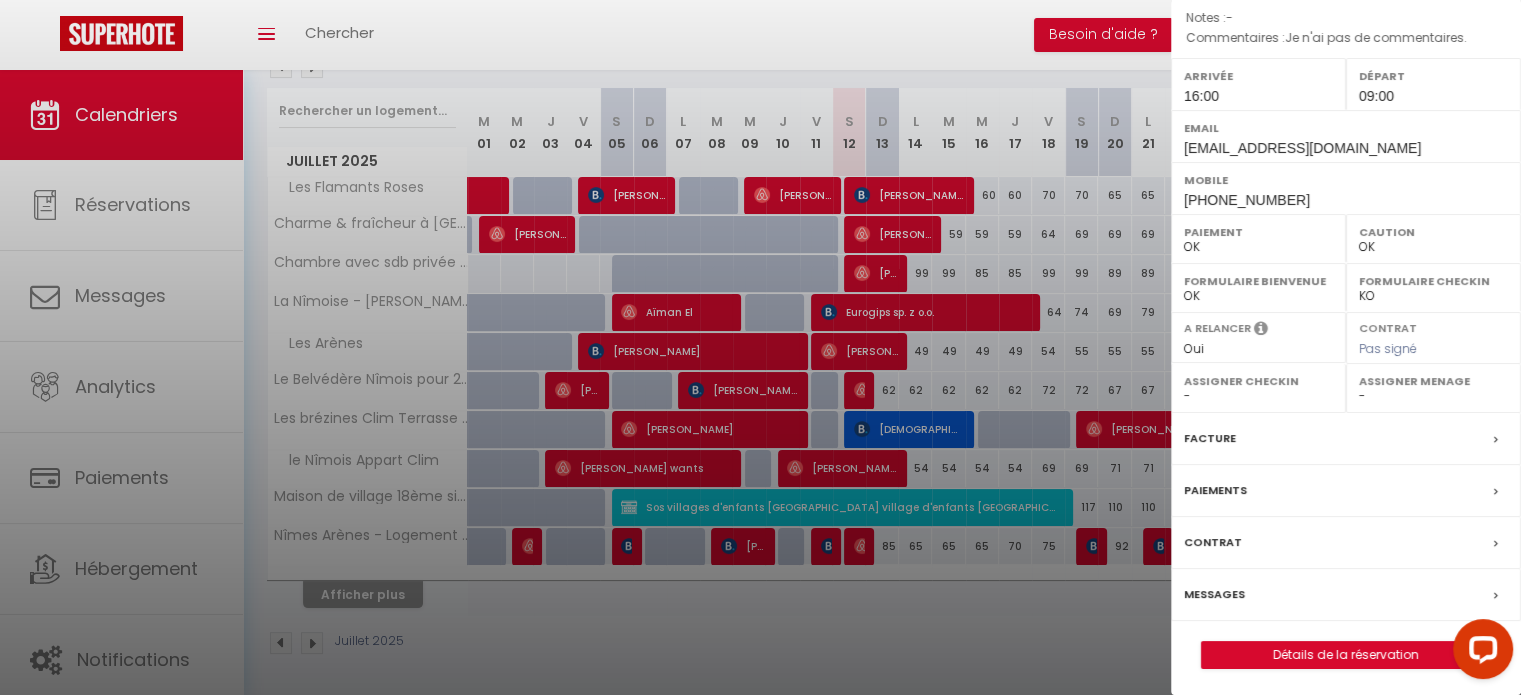 click on "Messages" at bounding box center [1346, 595] 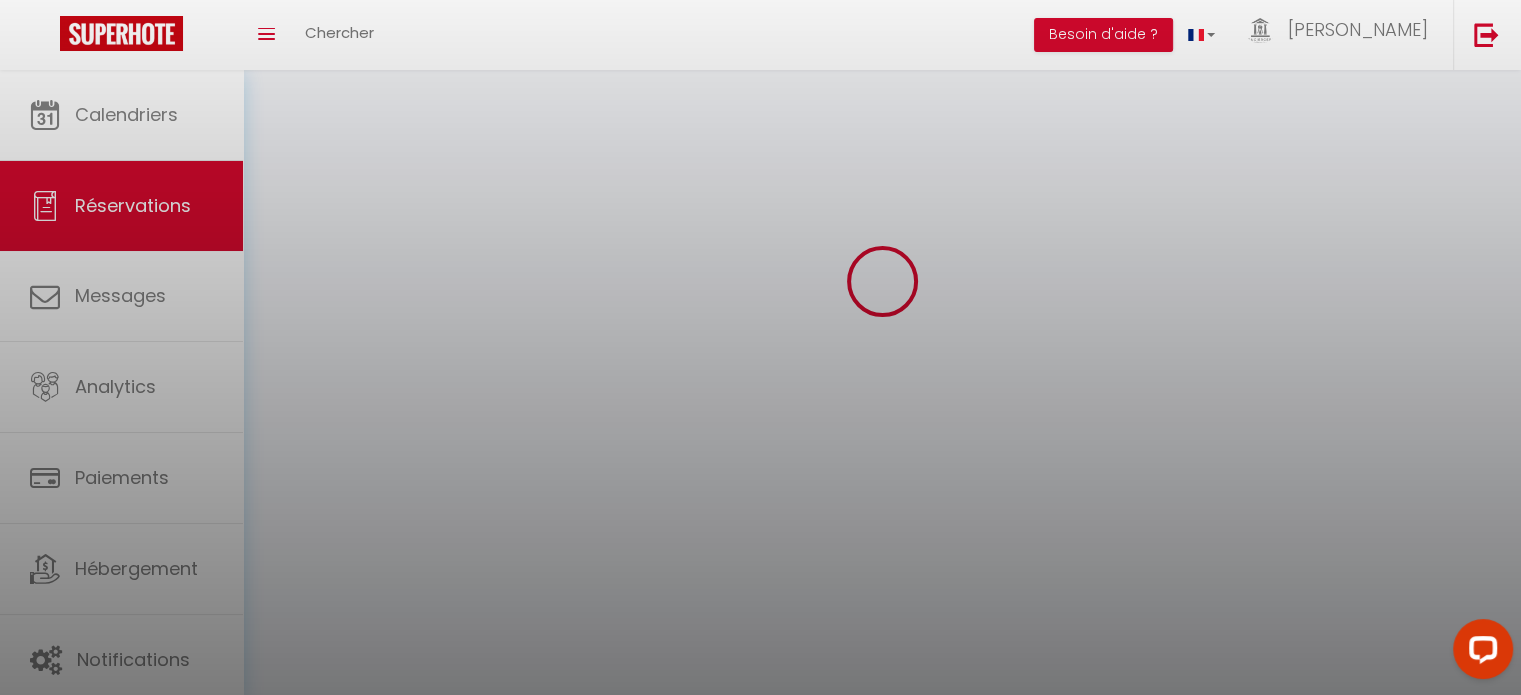 scroll, scrollTop: 0, scrollLeft: 0, axis: both 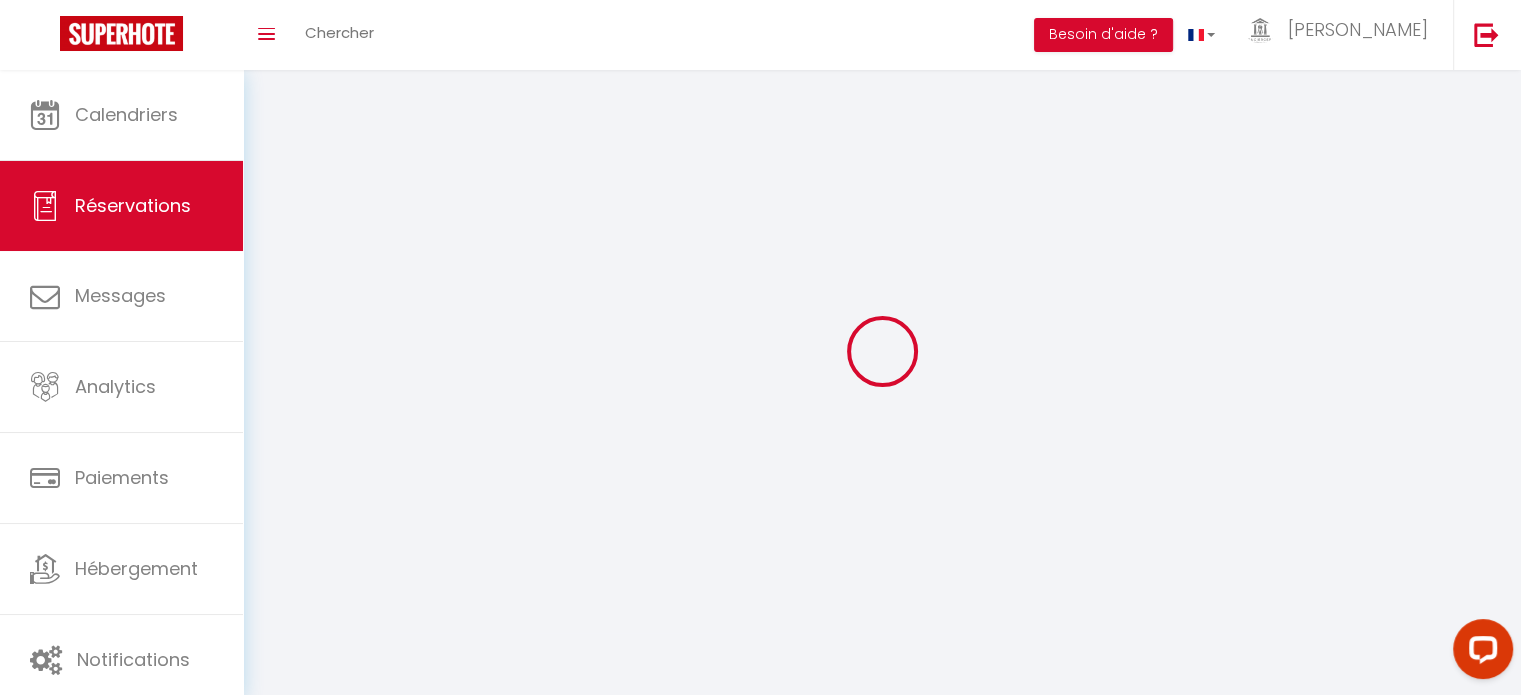 select 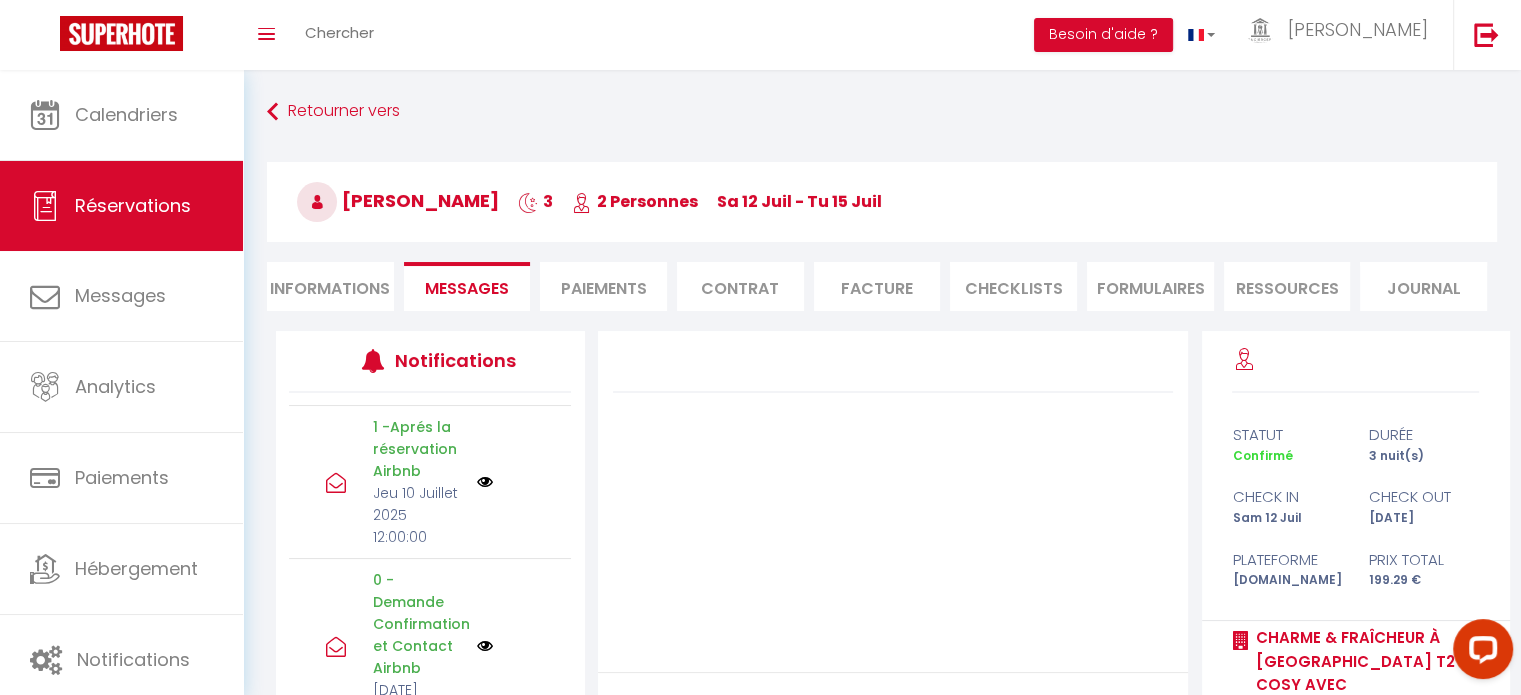 scroll, scrollTop: 161, scrollLeft: 0, axis: vertical 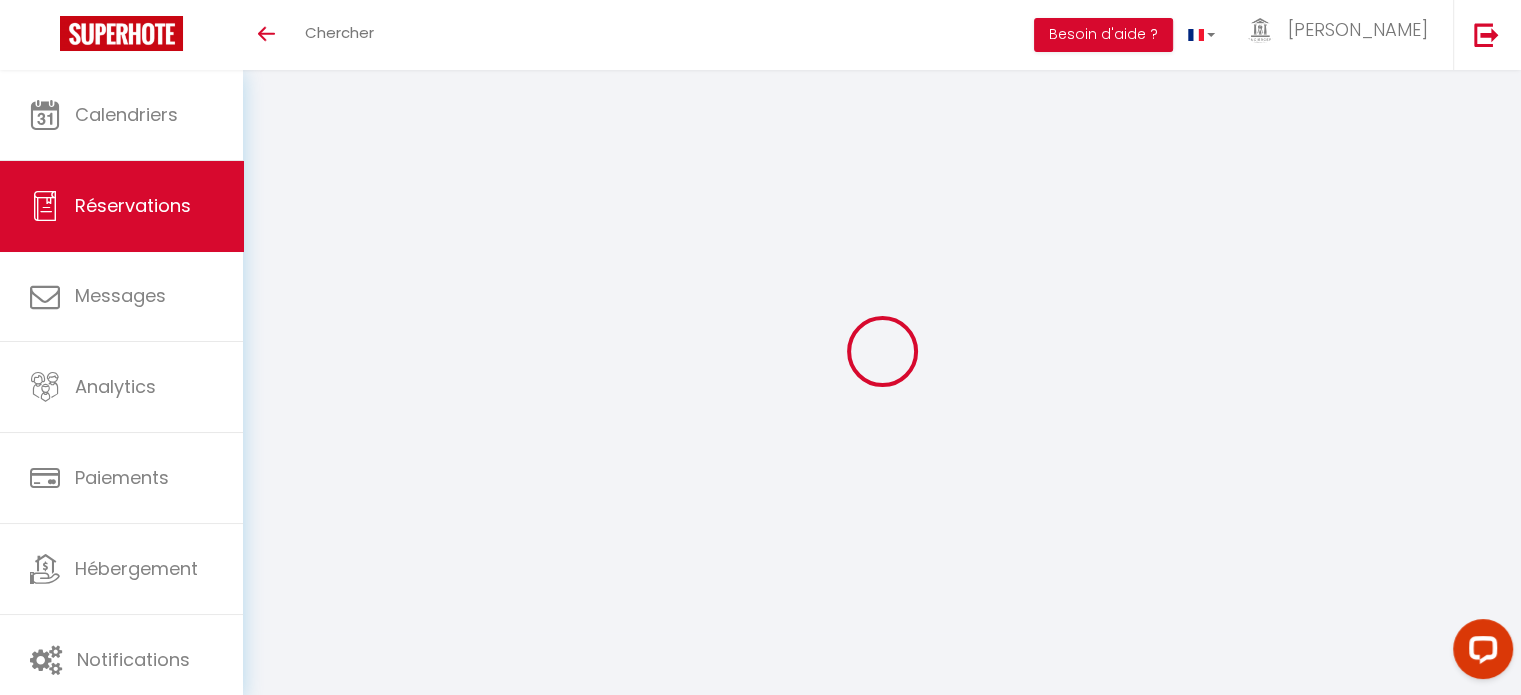 select 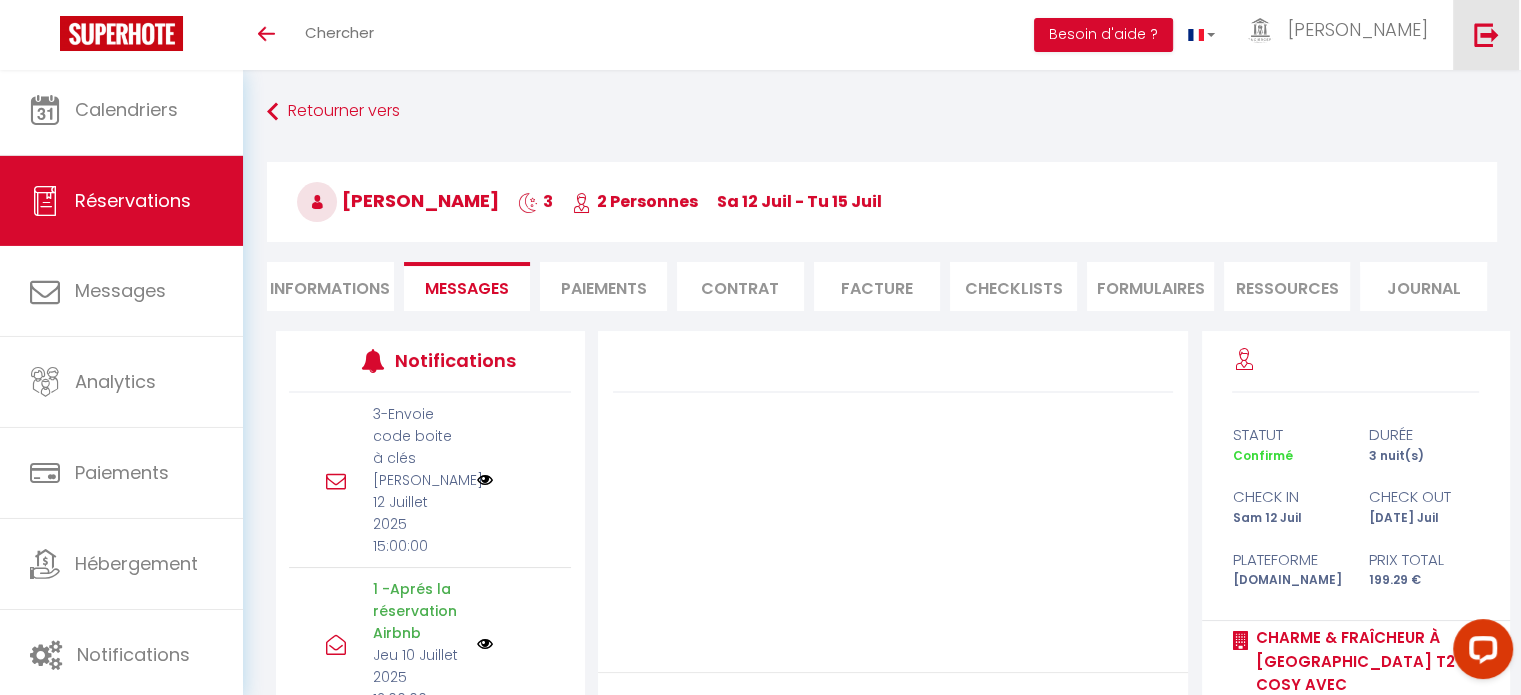 click at bounding box center [1486, 34] 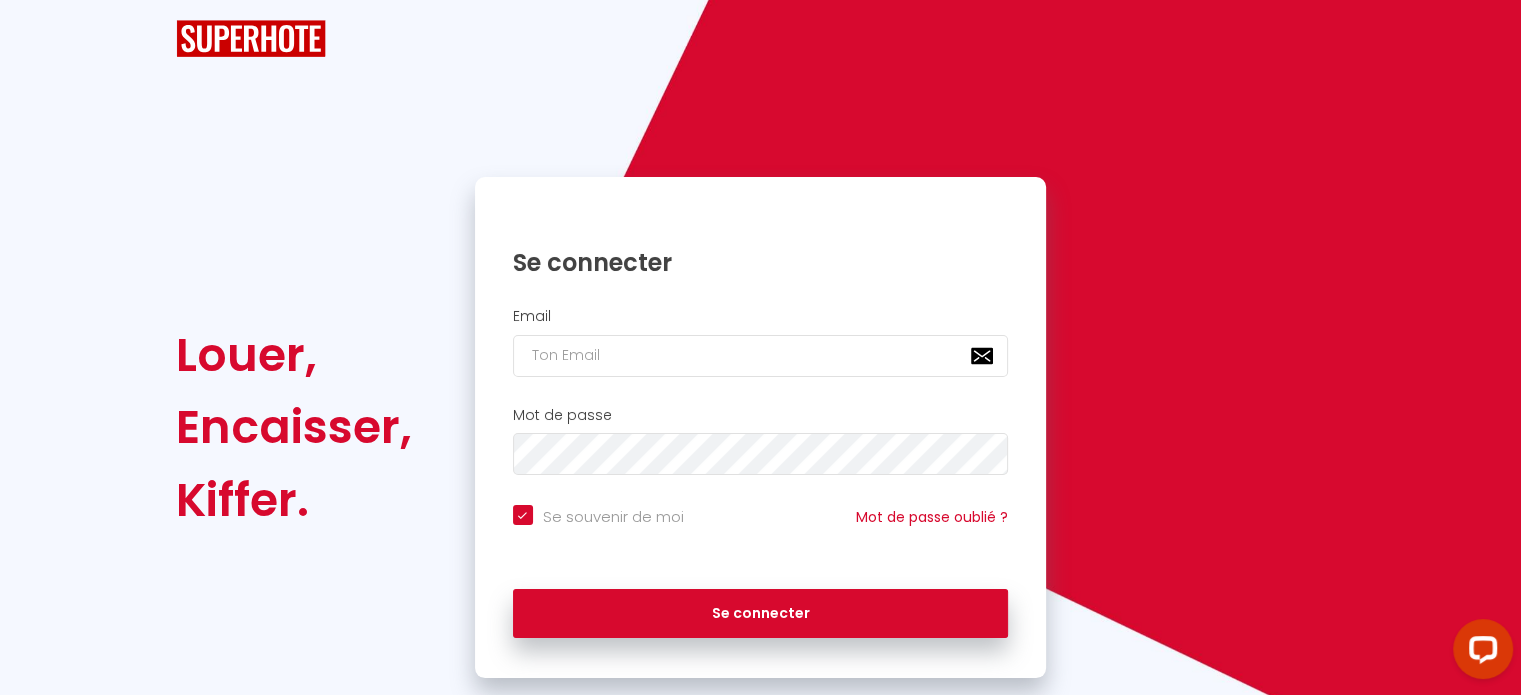 checkbox on "true" 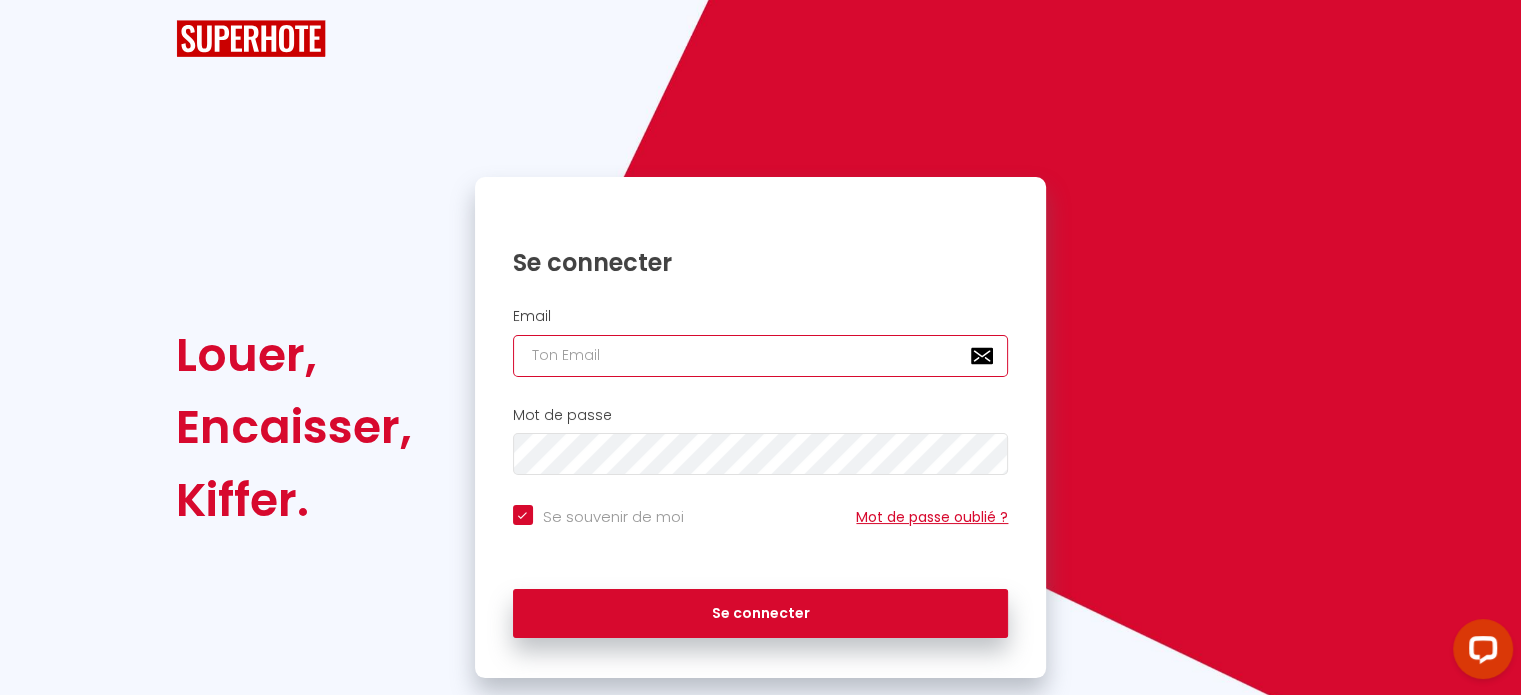 type on "[EMAIL_ADDRESS][PERSON_NAME][DOMAIN_NAME]" 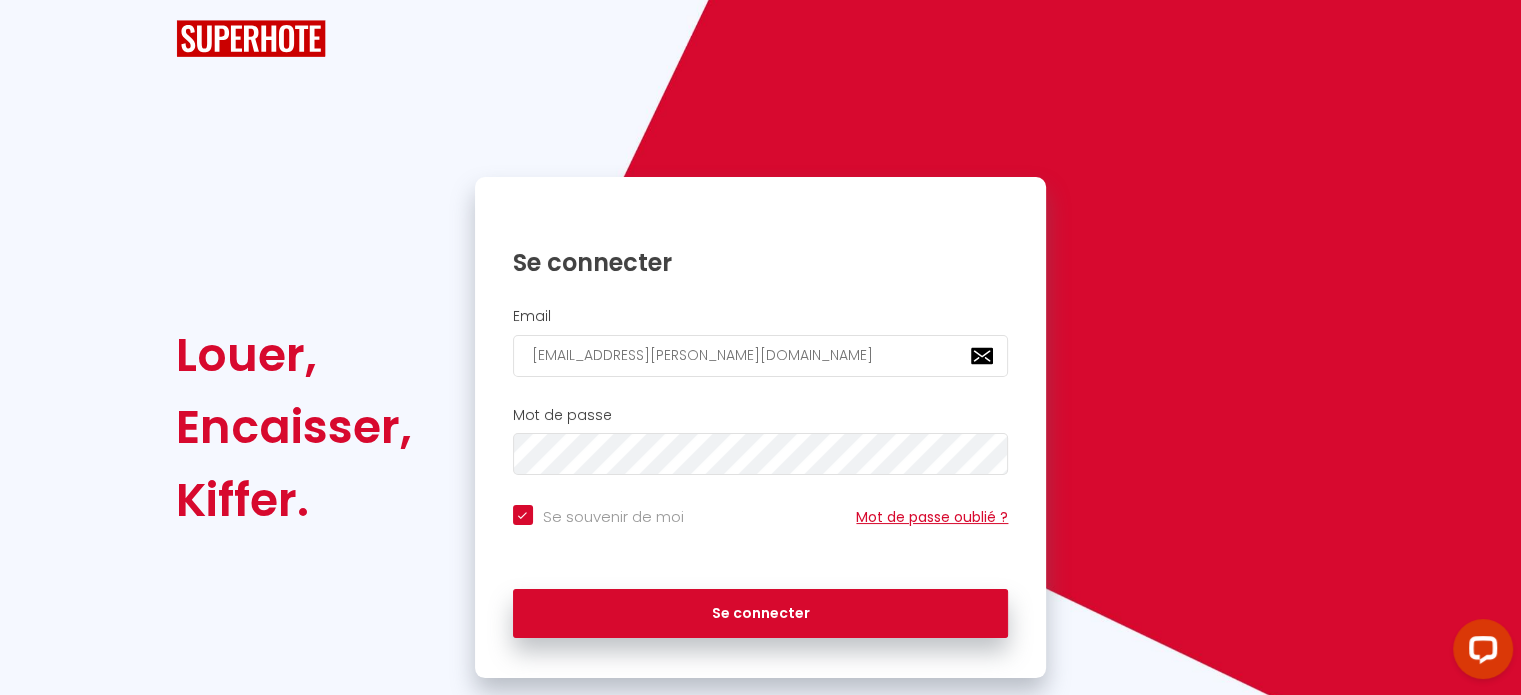 checkbox on "true" 